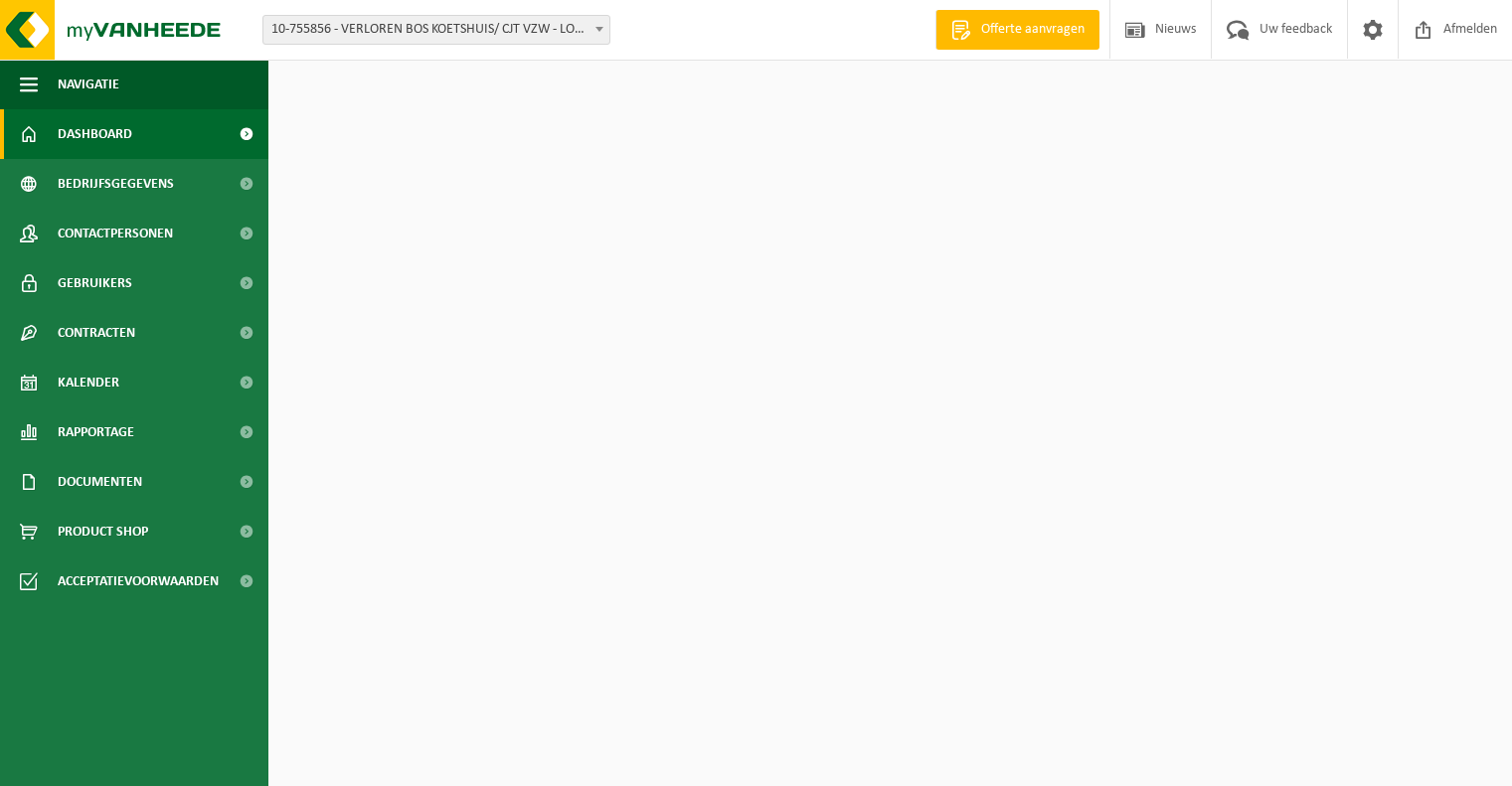 scroll, scrollTop: 0, scrollLeft: 0, axis: both 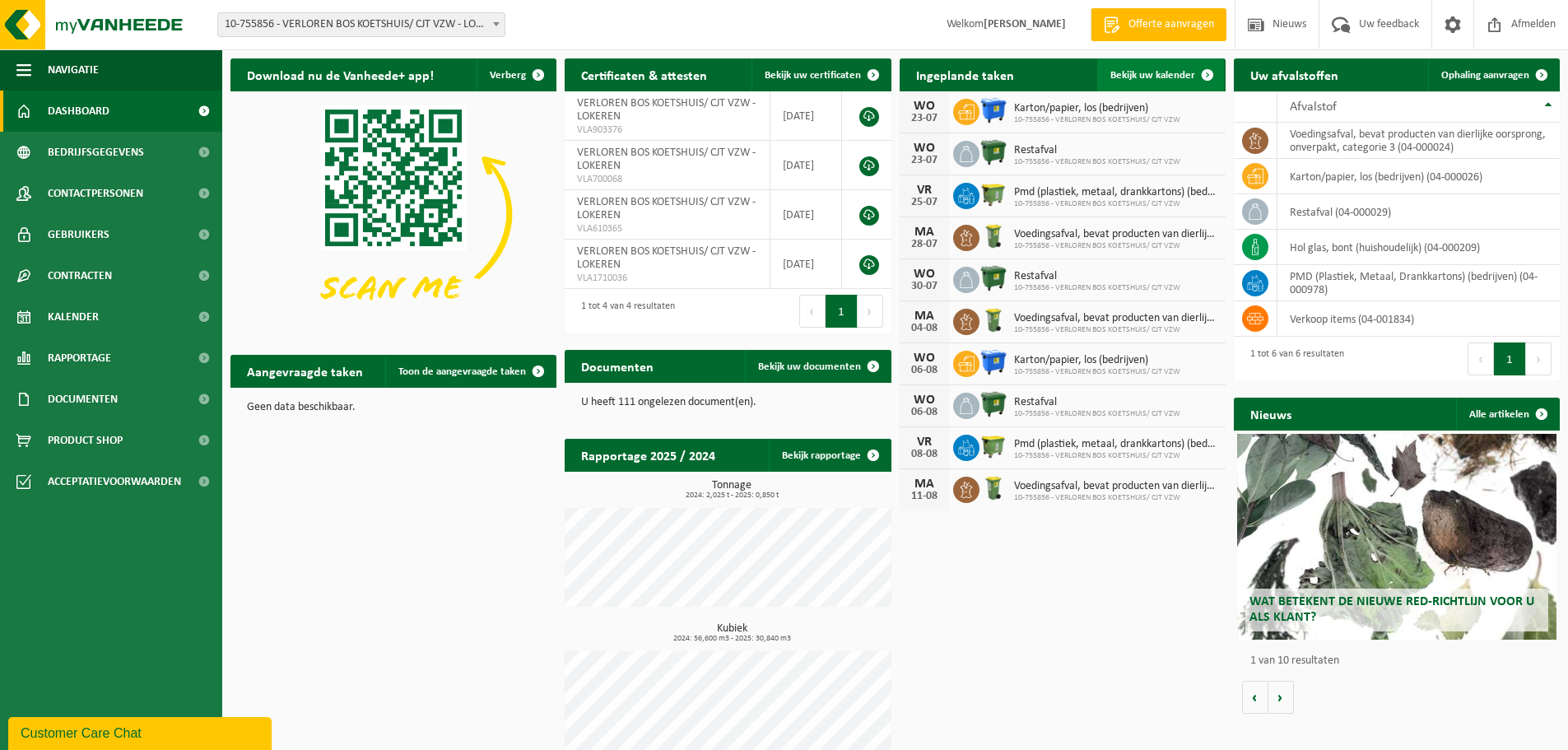 click at bounding box center (1207, 75) 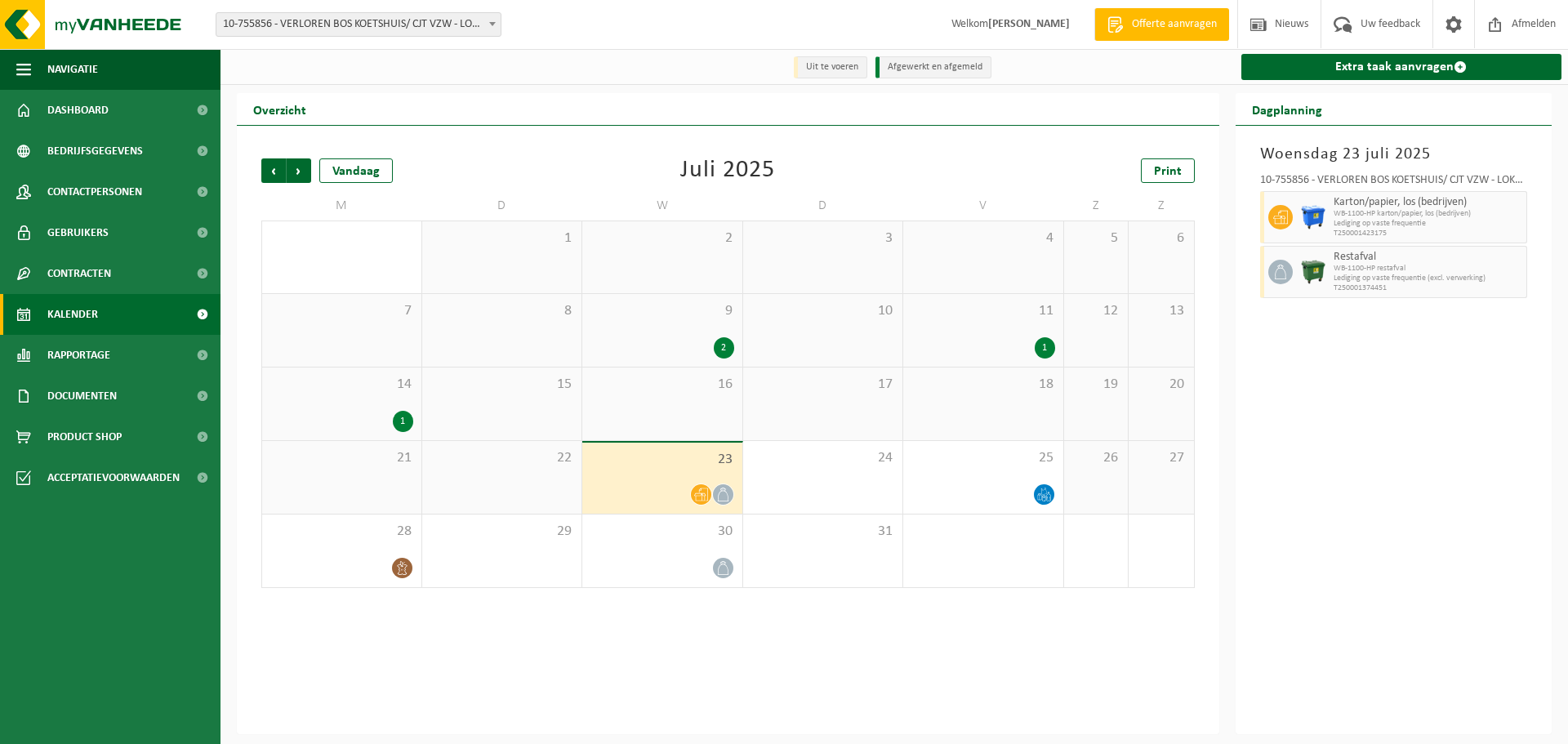 scroll, scrollTop: 0, scrollLeft: 0, axis: both 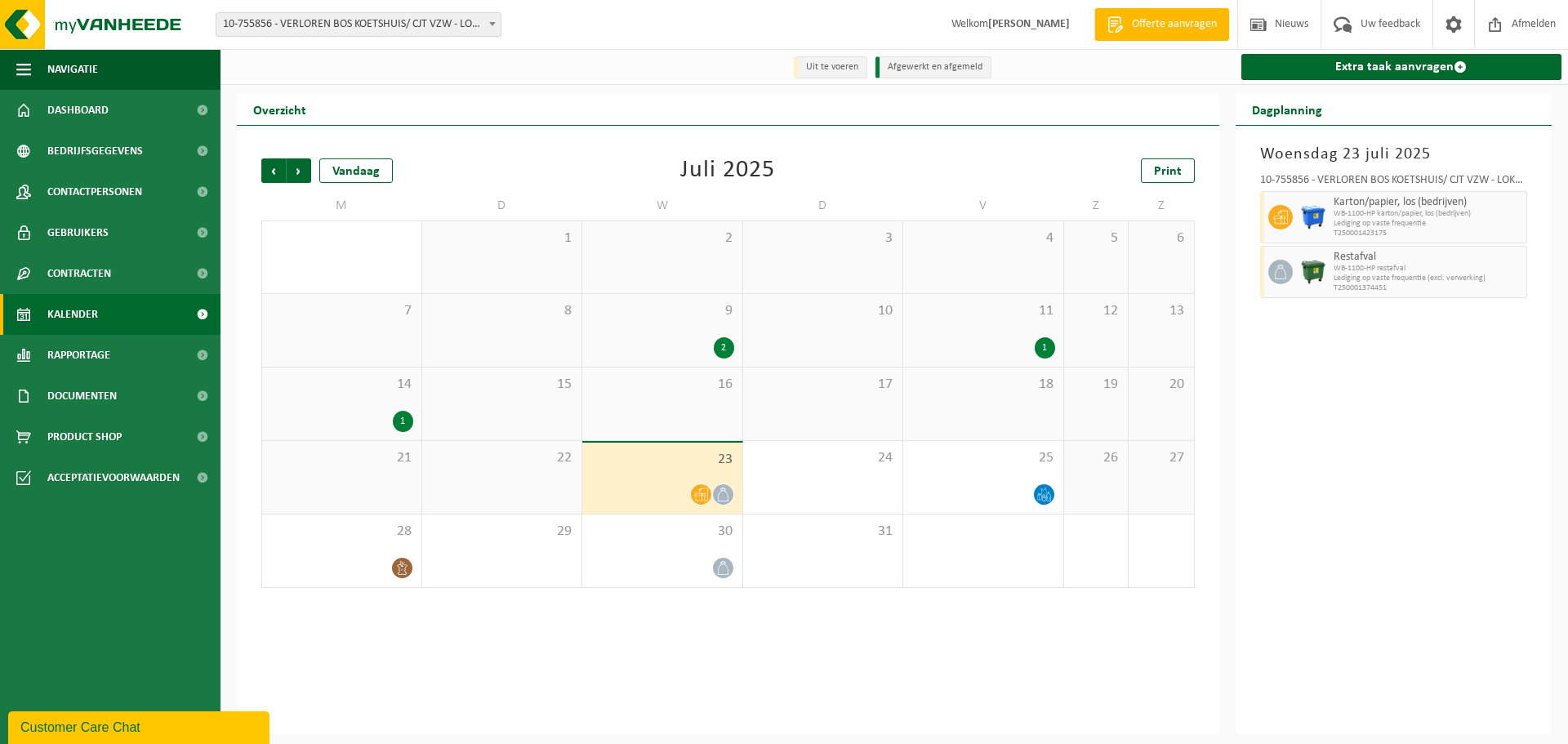 click at bounding box center (701, 494) 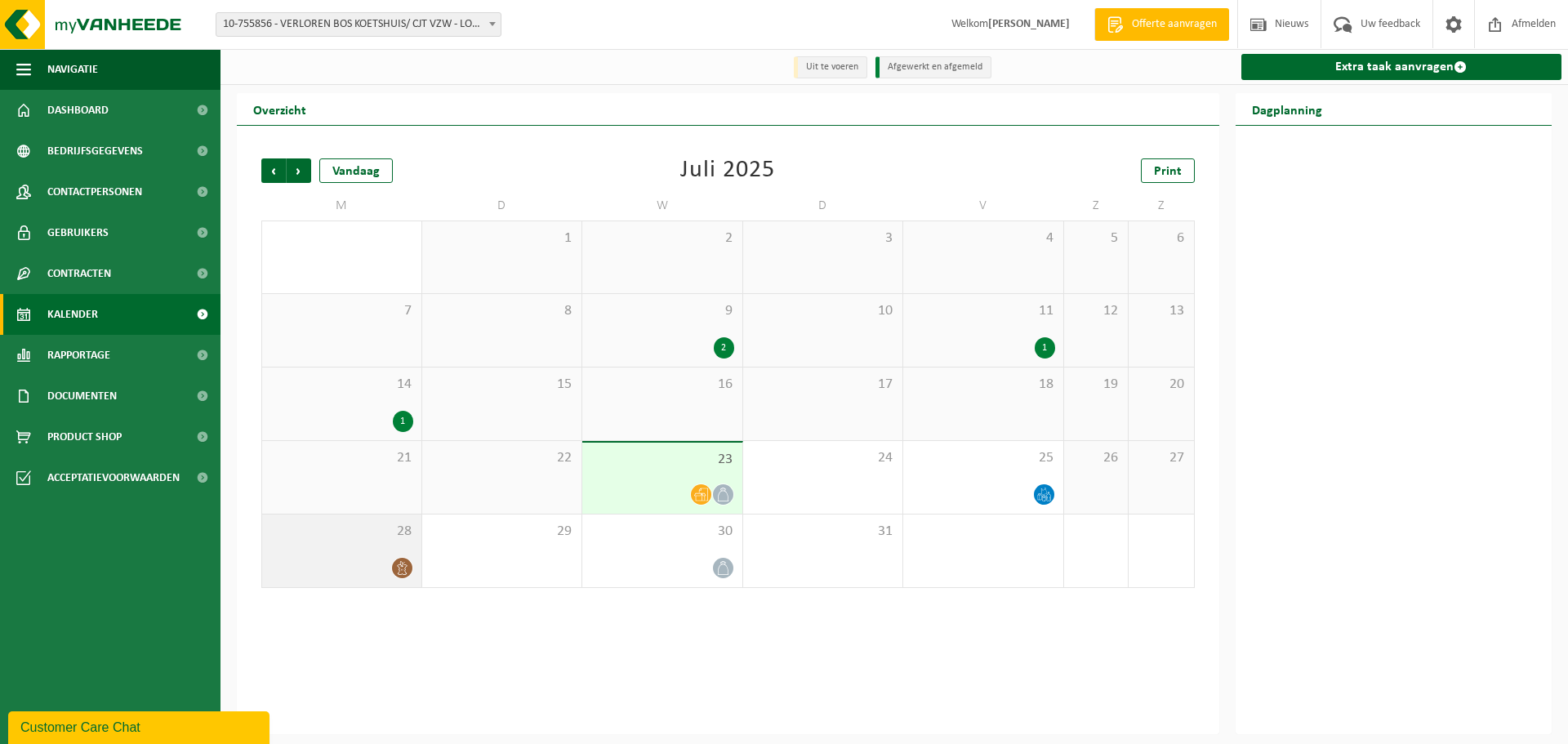 click at bounding box center (341, 568) 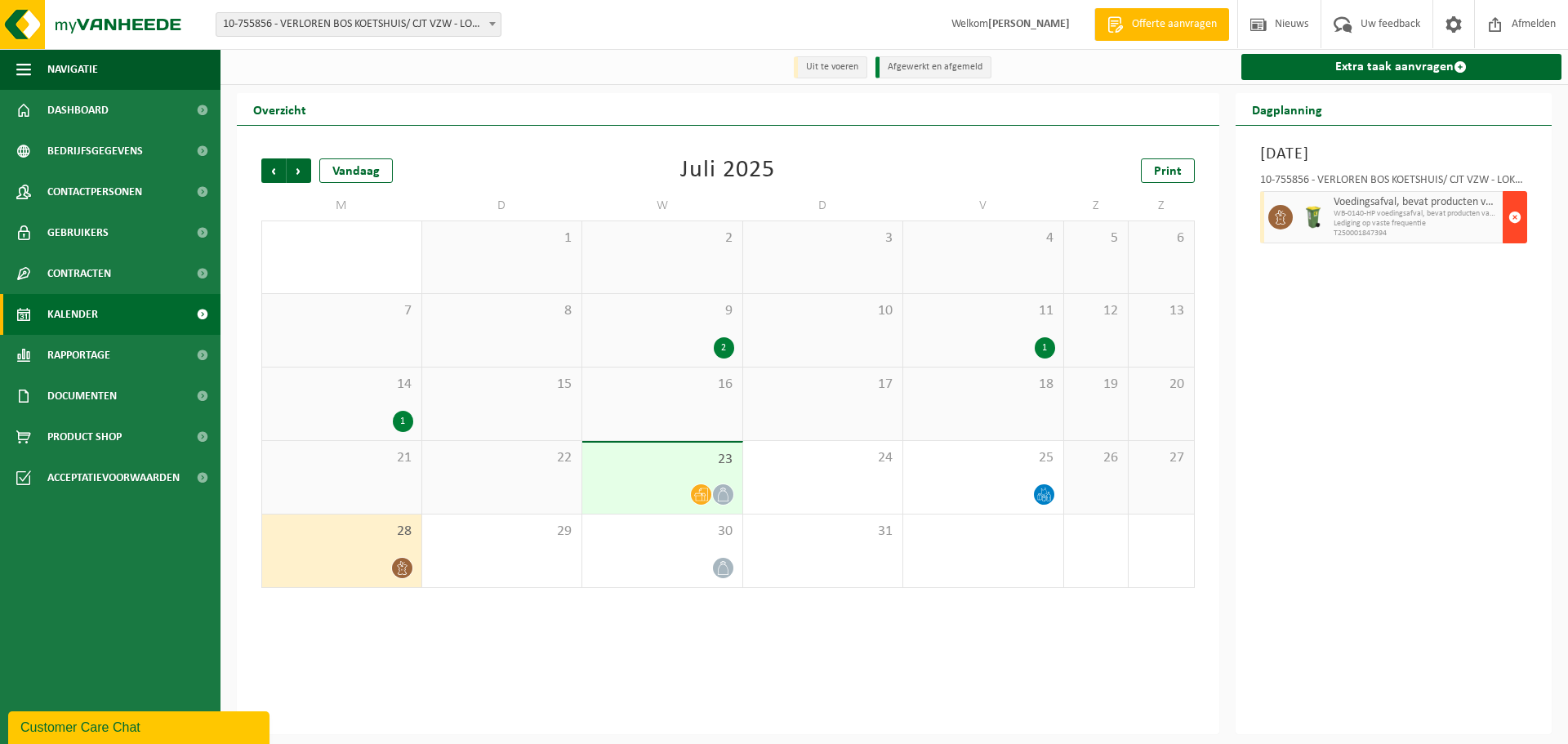 click at bounding box center [1515, 217] 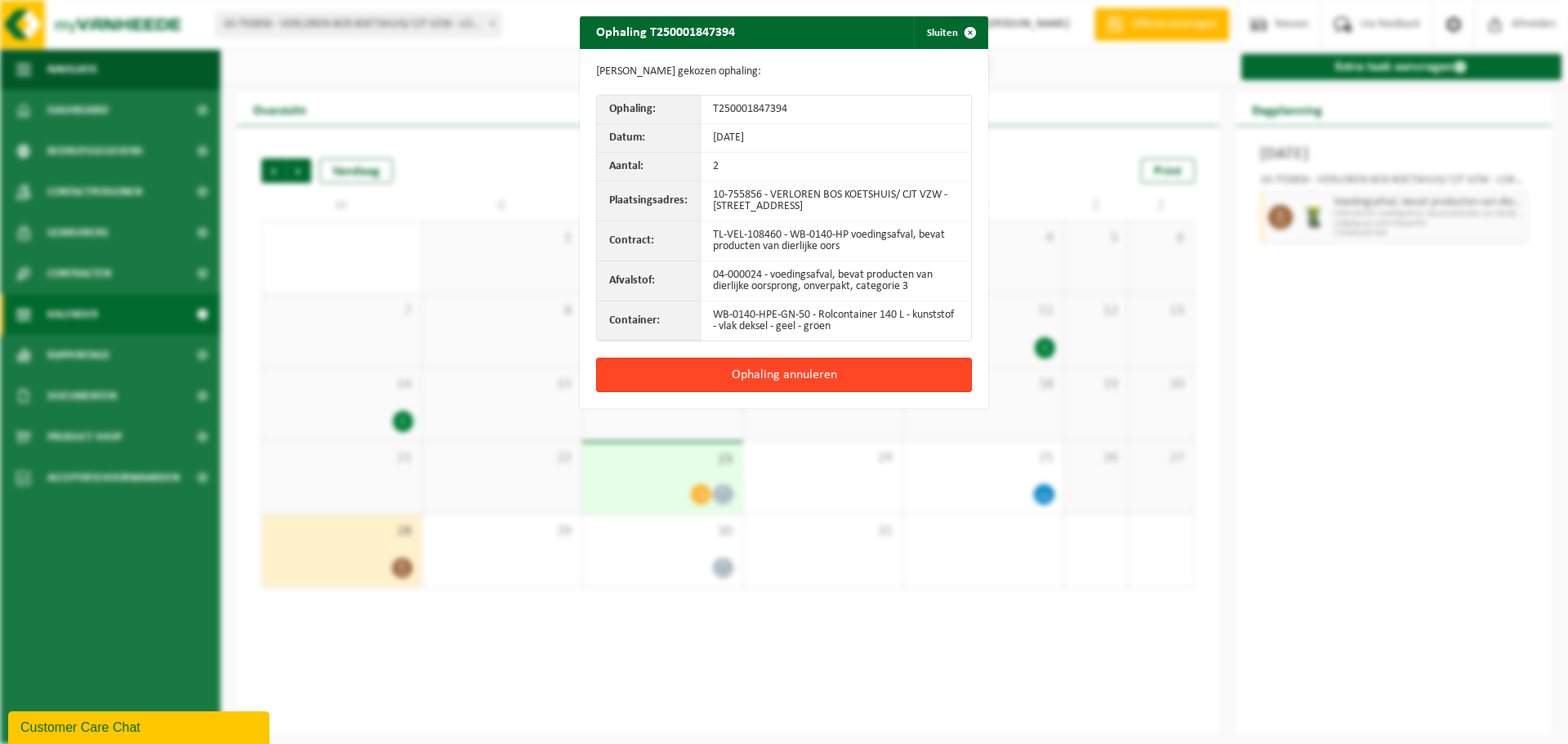 click on "Ophaling annuleren" at bounding box center [784, 375] 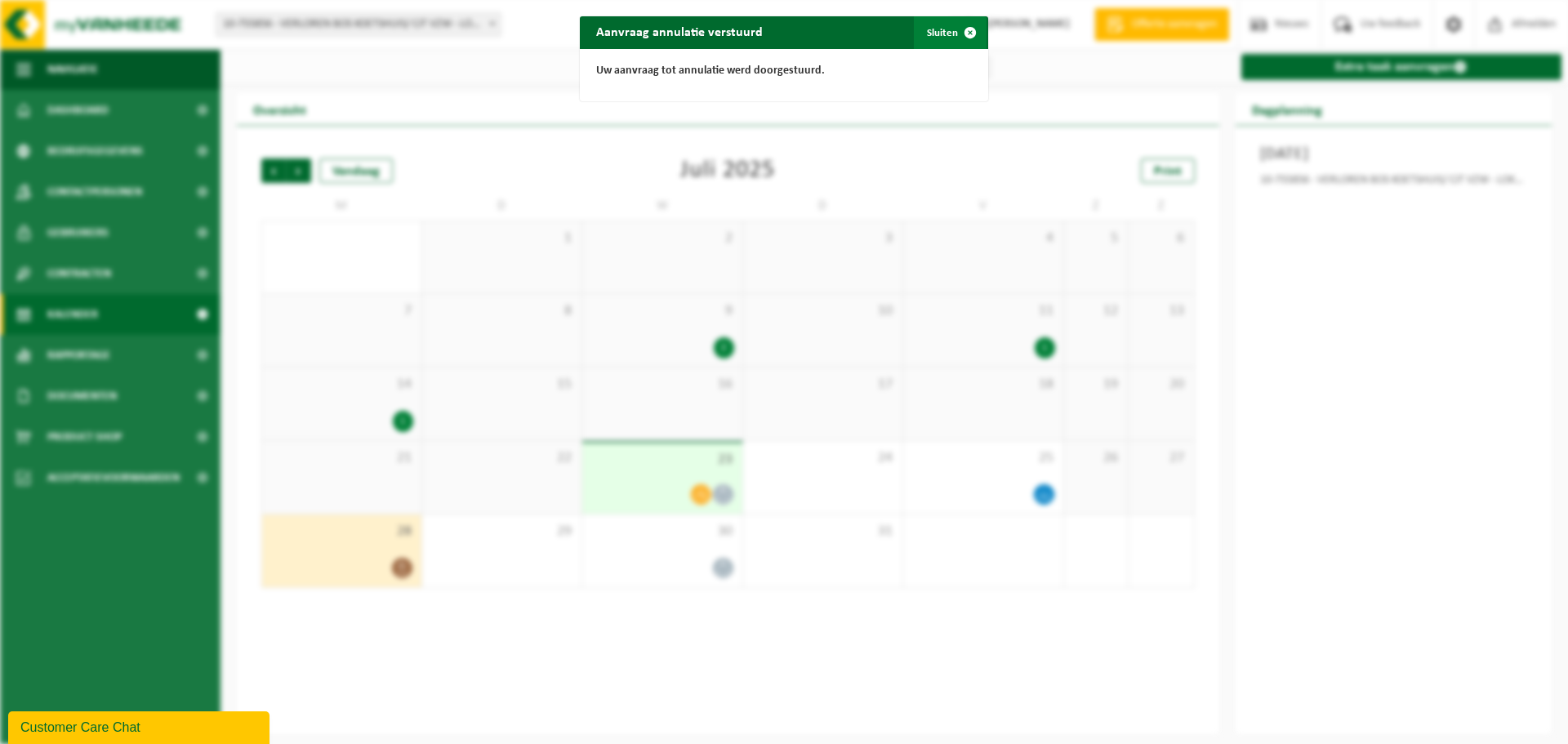 click on "Sluiten" at bounding box center [950, 33] 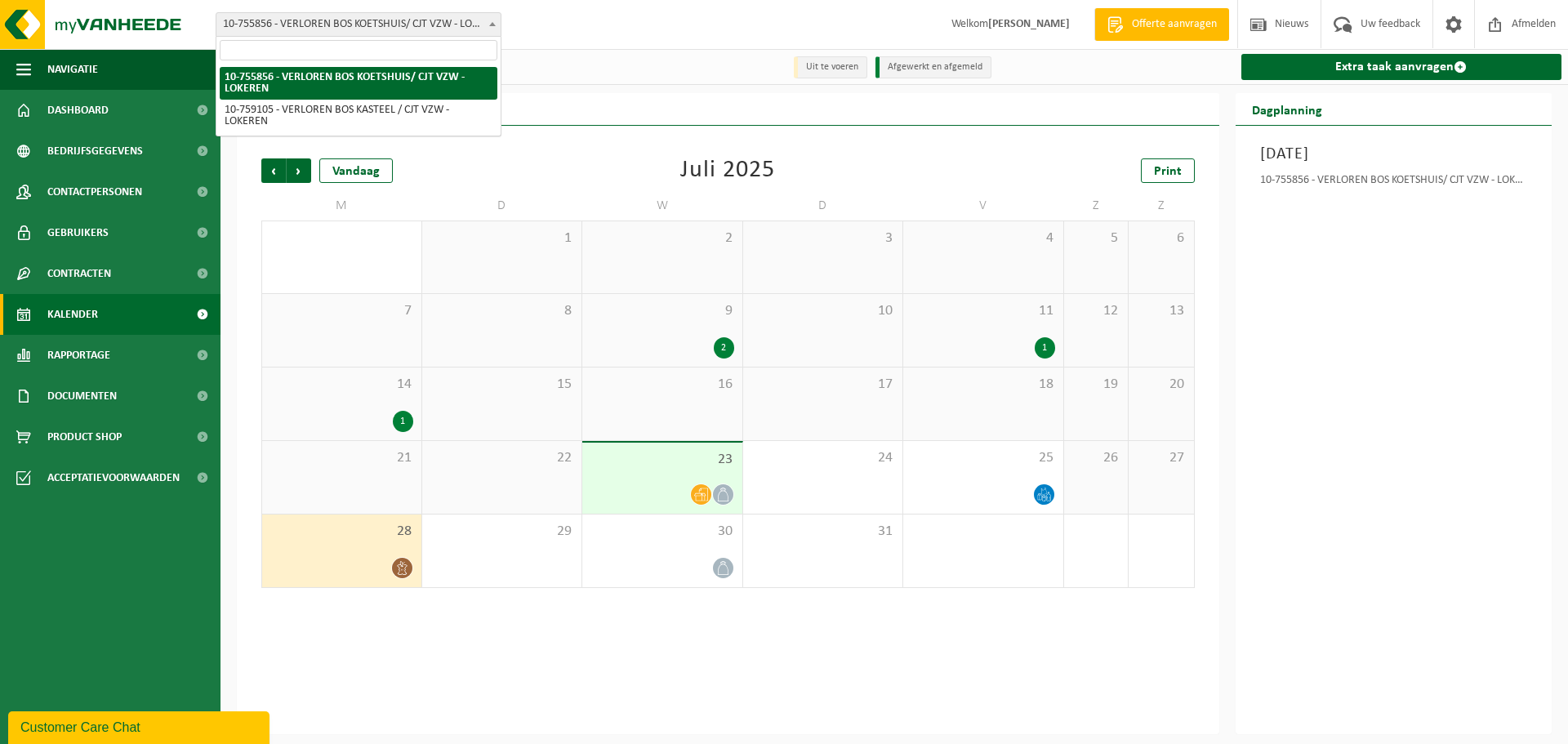 click on "10-755856 - VERLOREN BOS KOETSHUIS/ CJT VZW - LOKEREN" at bounding box center [359, 25] 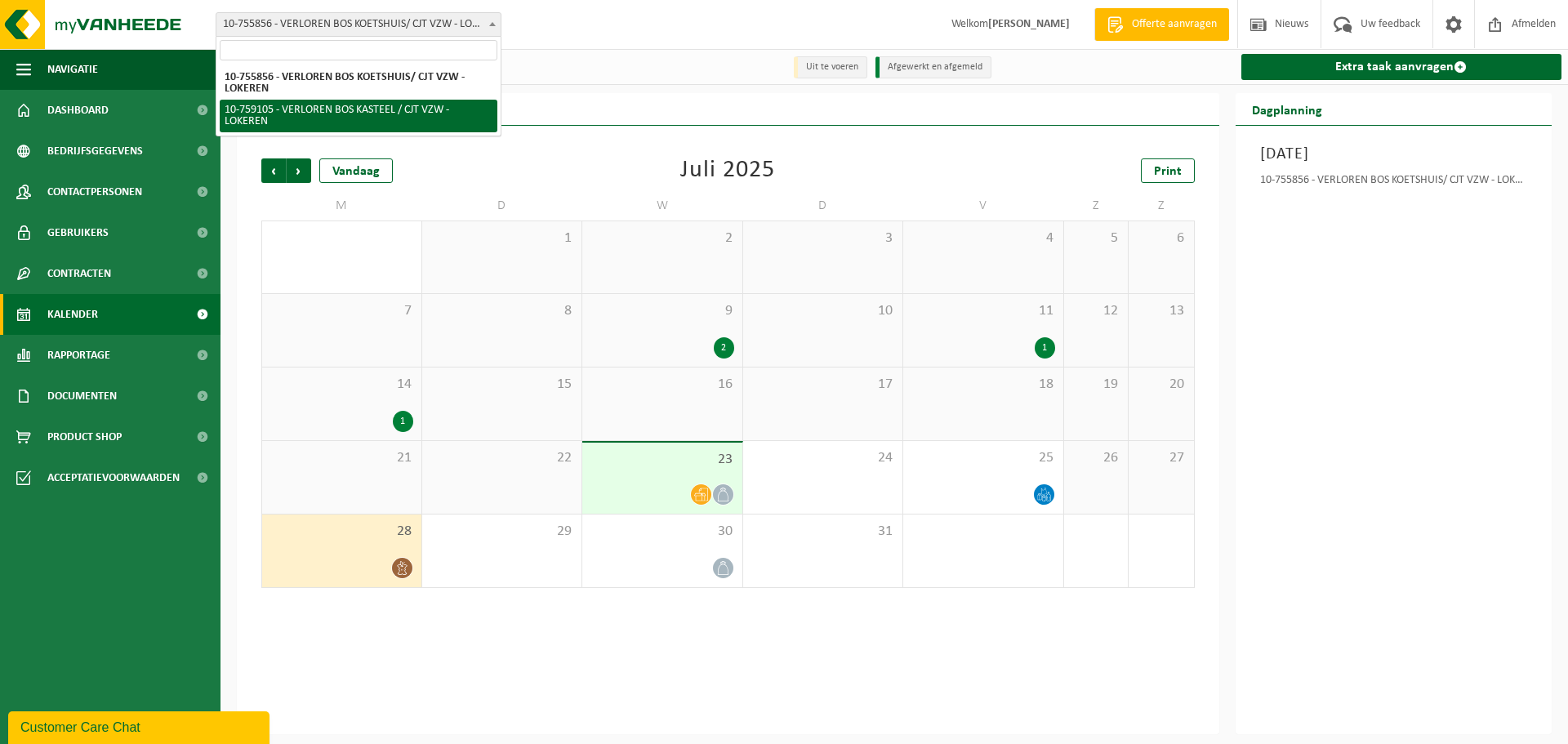 select on "9721" 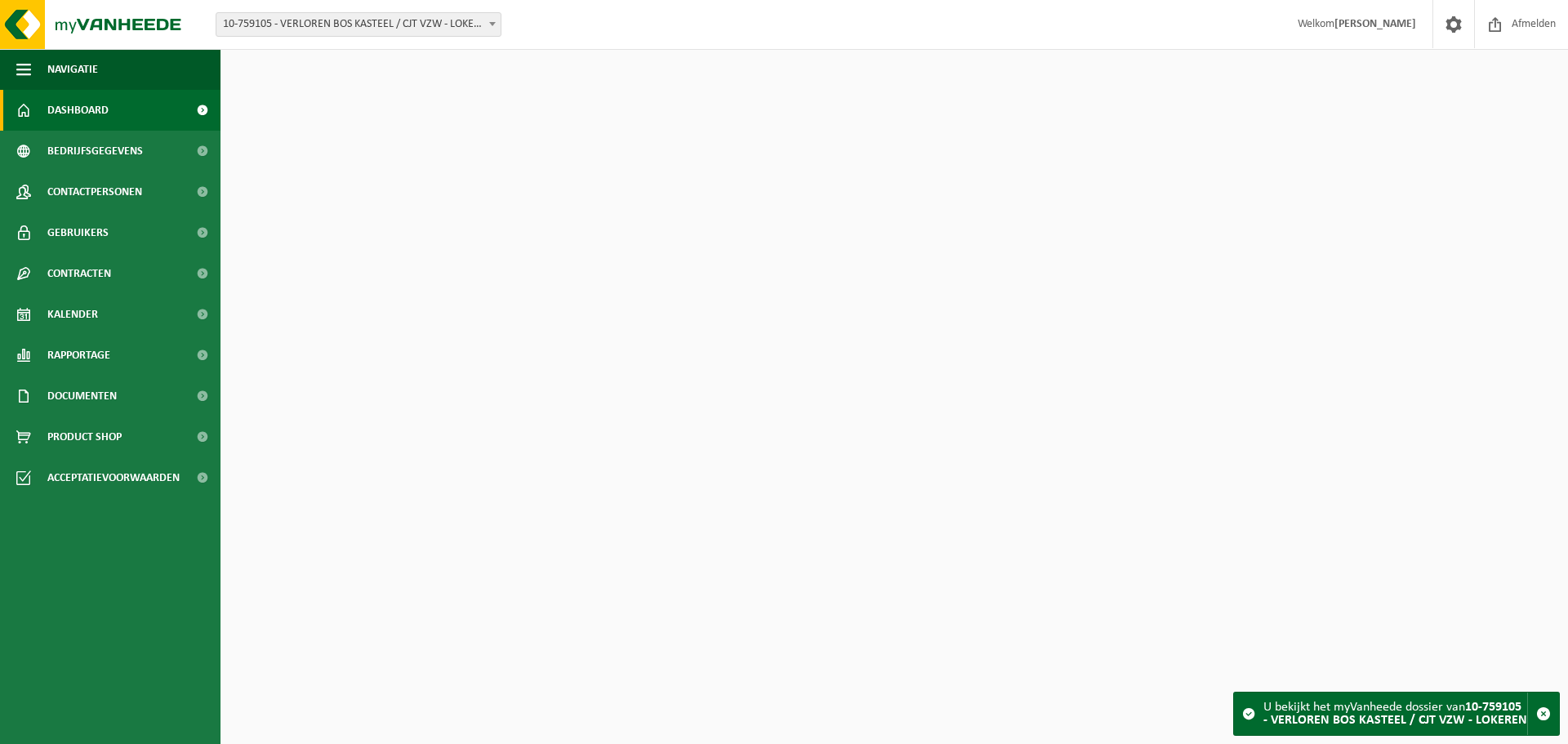 scroll, scrollTop: 0, scrollLeft: 0, axis: both 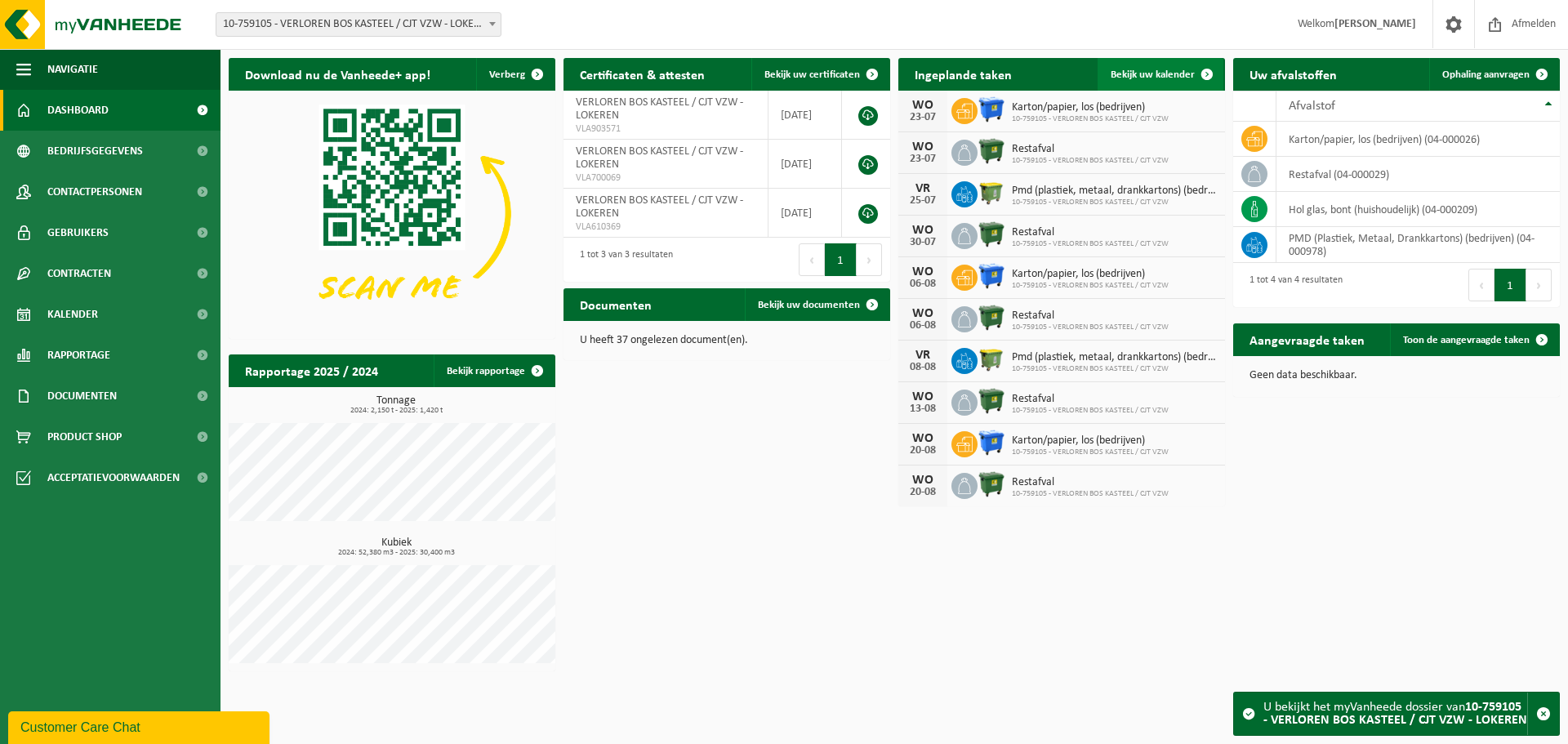 click on "Bekijk uw kalender" at bounding box center [1152, 74] 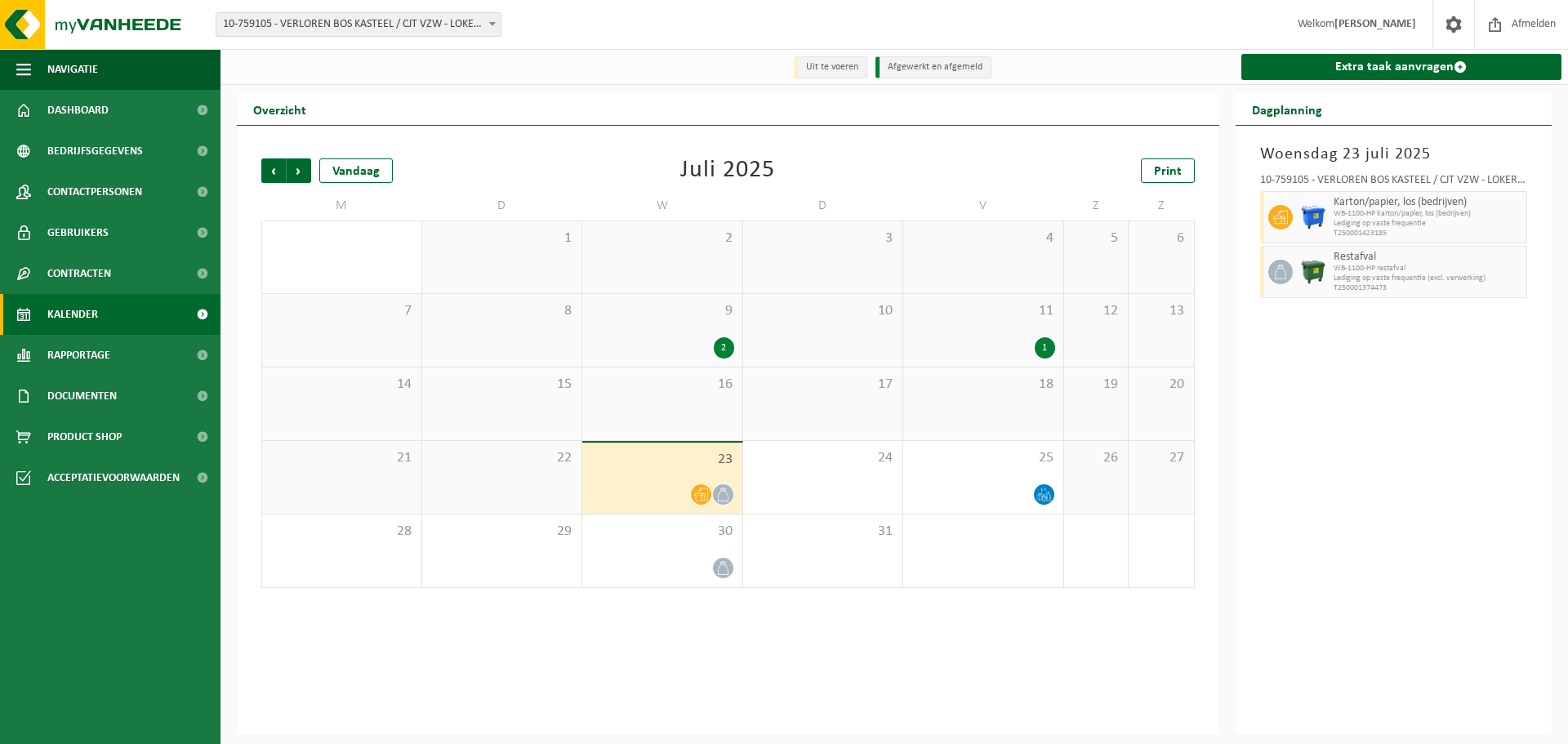 scroll, scrollTop: 0, scrollLeft: 0, axis: both 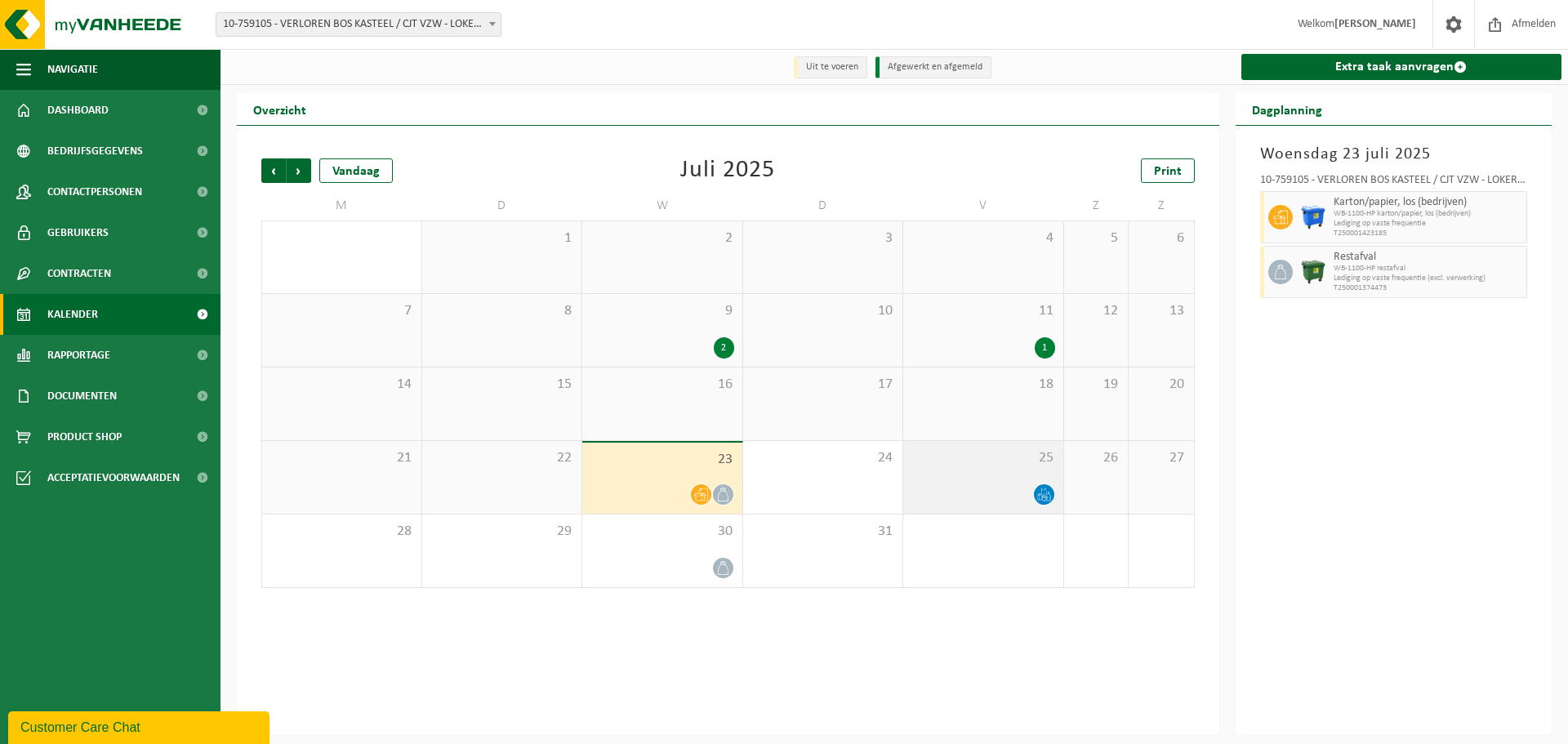 click on "25" at bounding box center (983, 477) 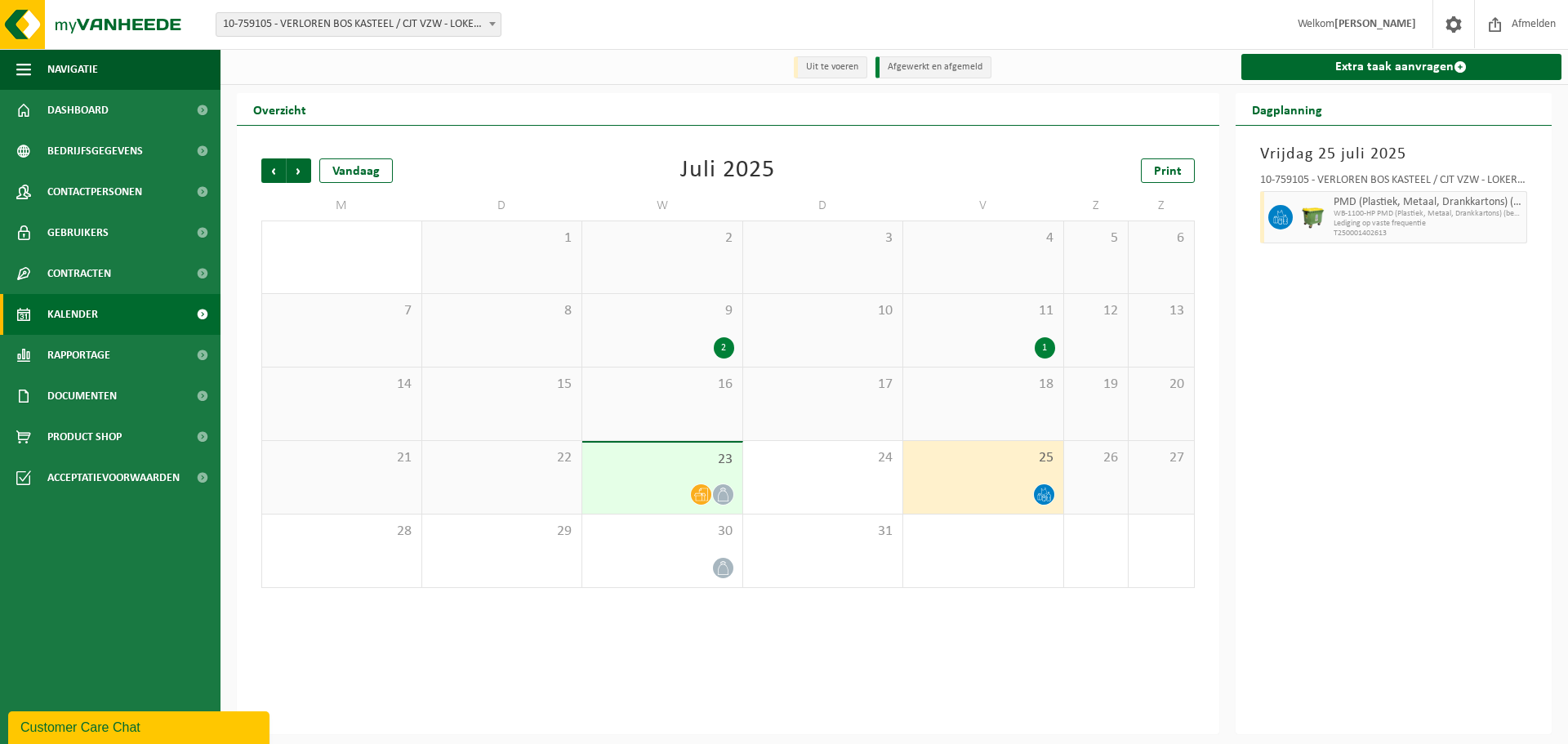 click on "9" at bounding box center [662, 311] 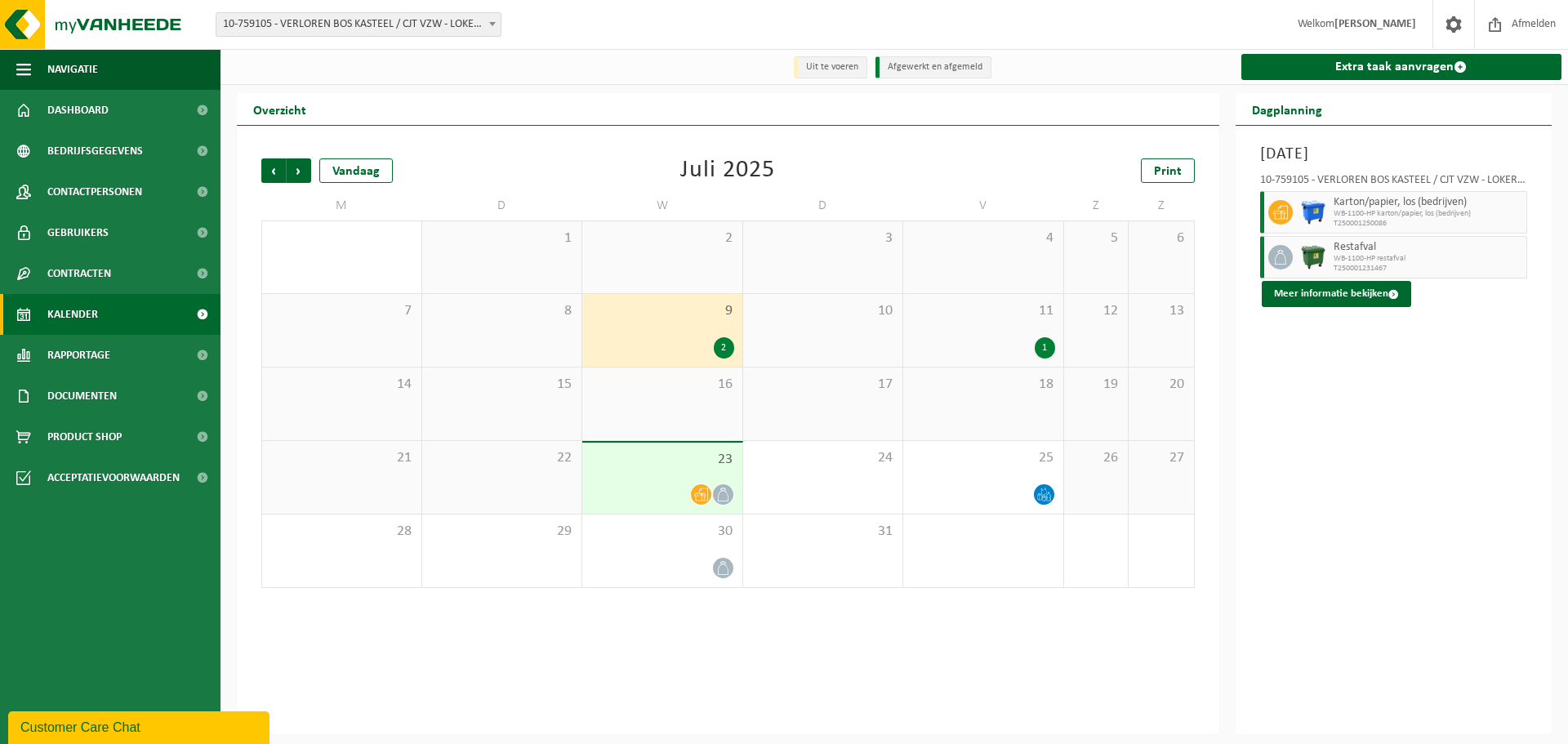 click on "11 1" at bounding box center [983, 330] 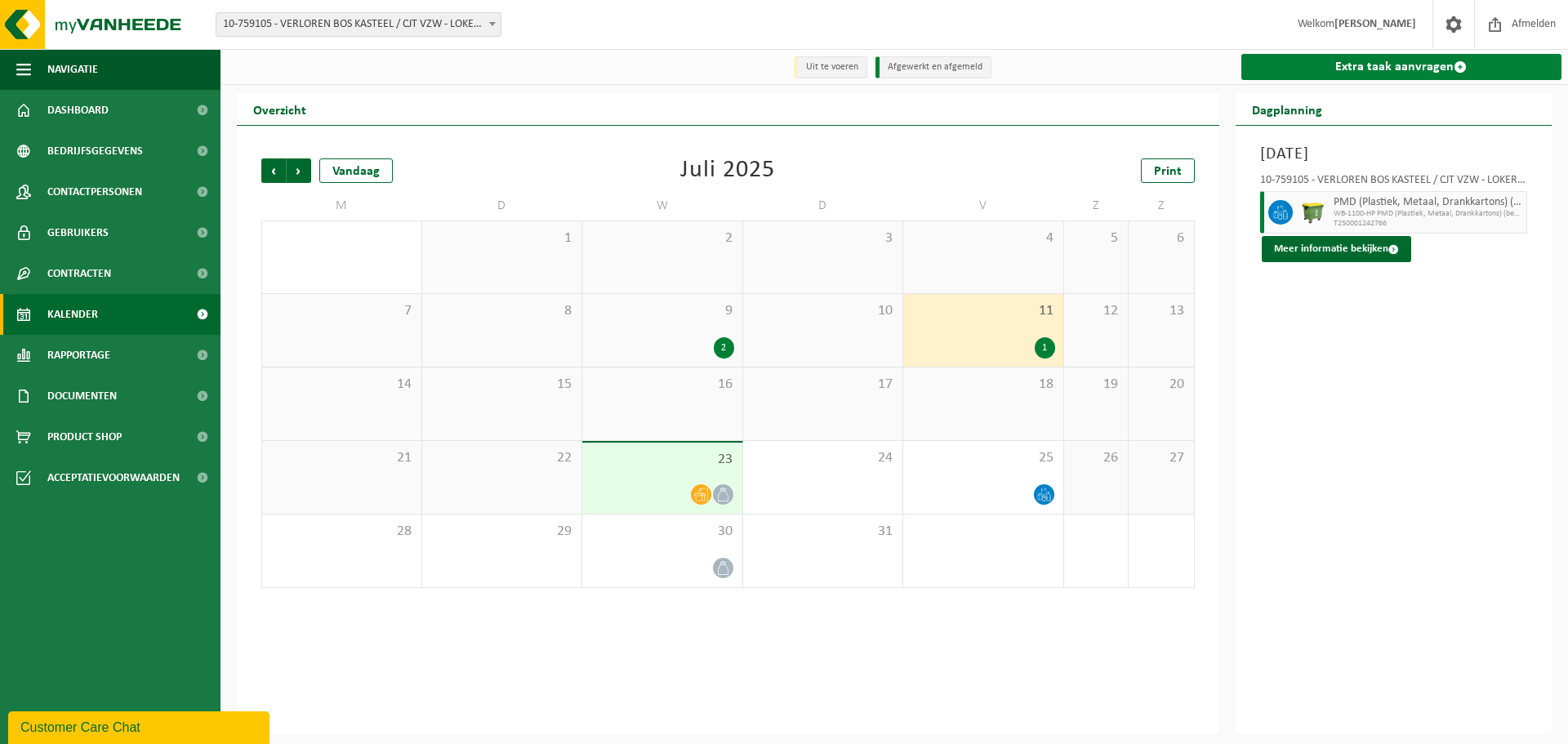 click on "Extra taak aanvragen" at bounding box center [1401, 67] 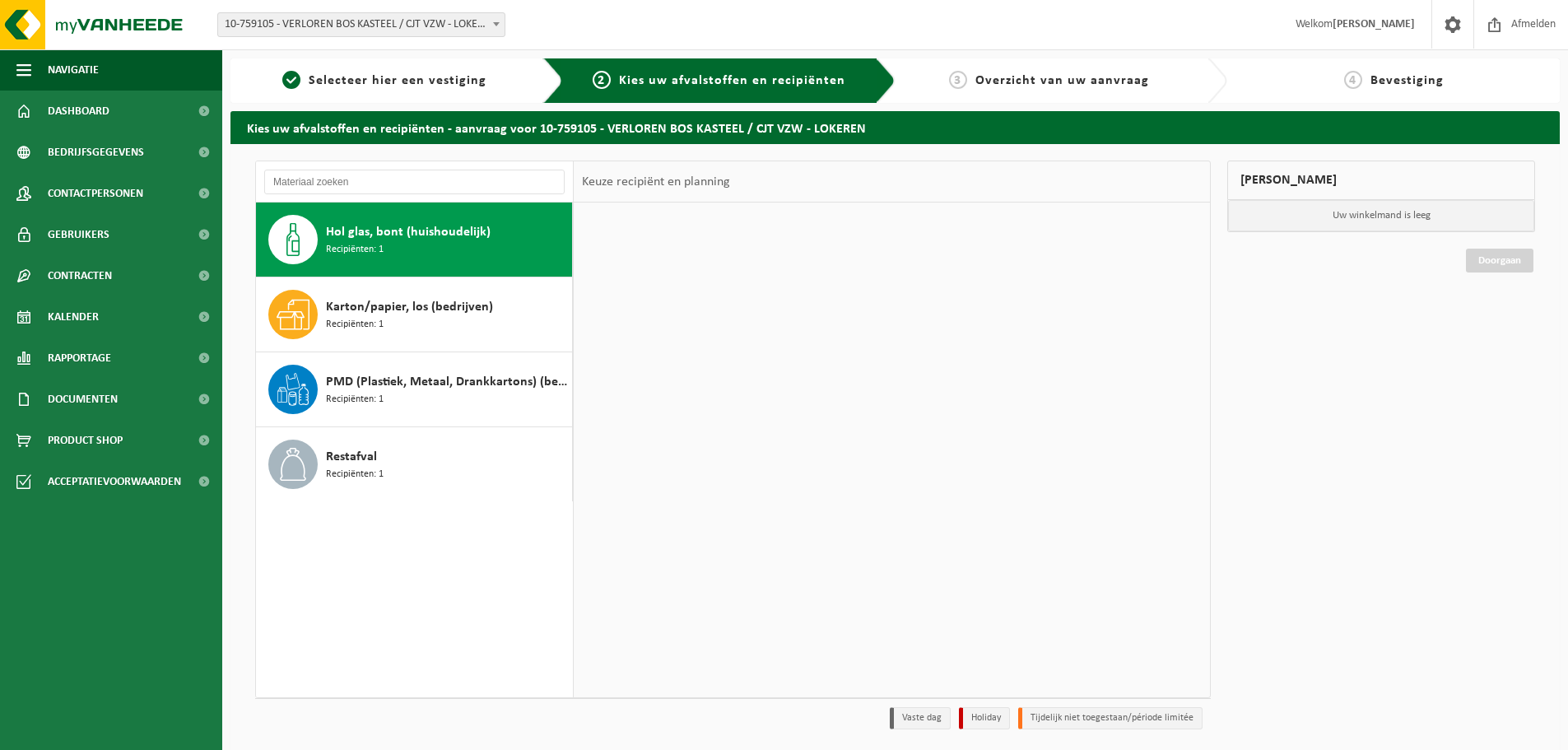 scroll, scrollTop: 0, scrollLeft: 0, axis: both 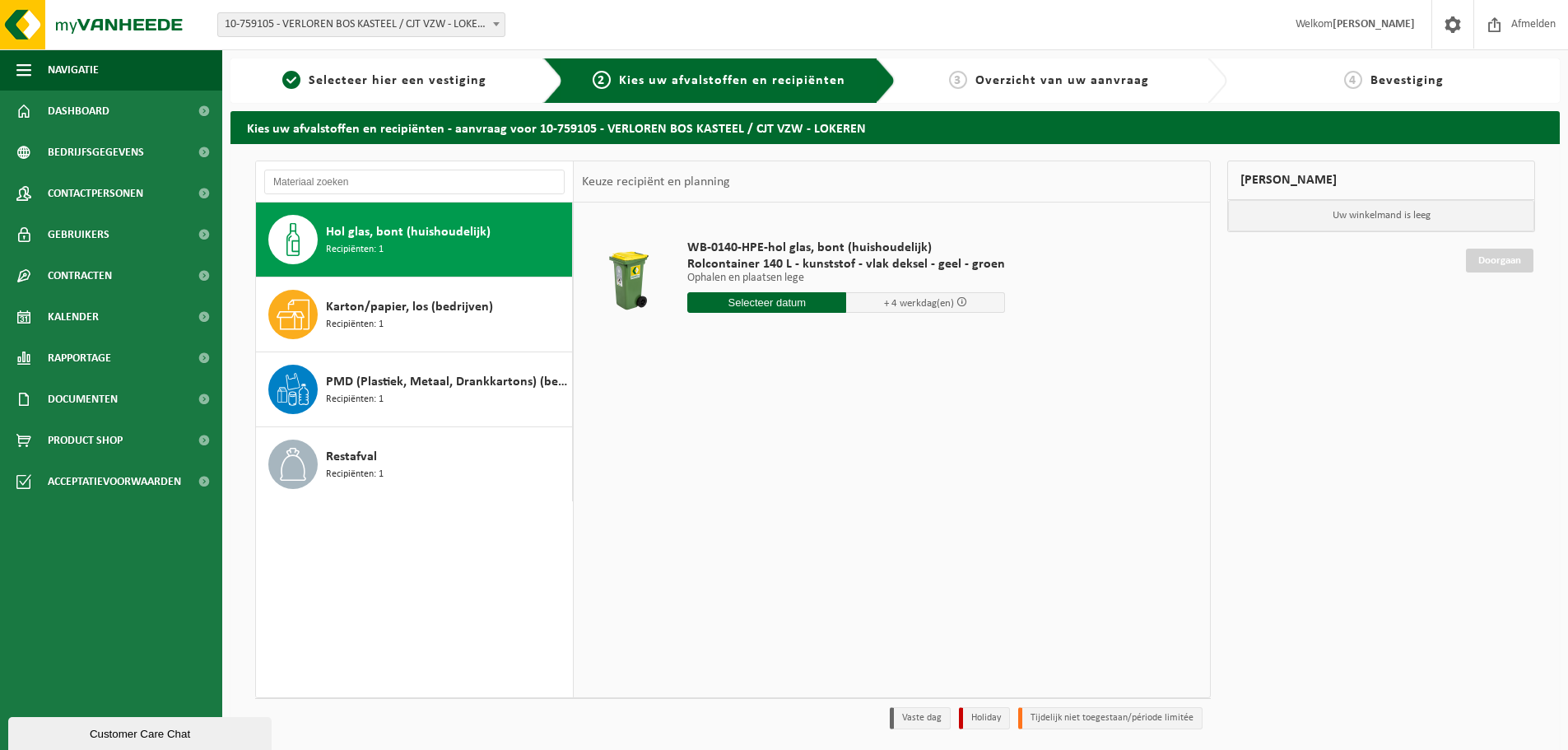 click at bounding box center (766, 302) 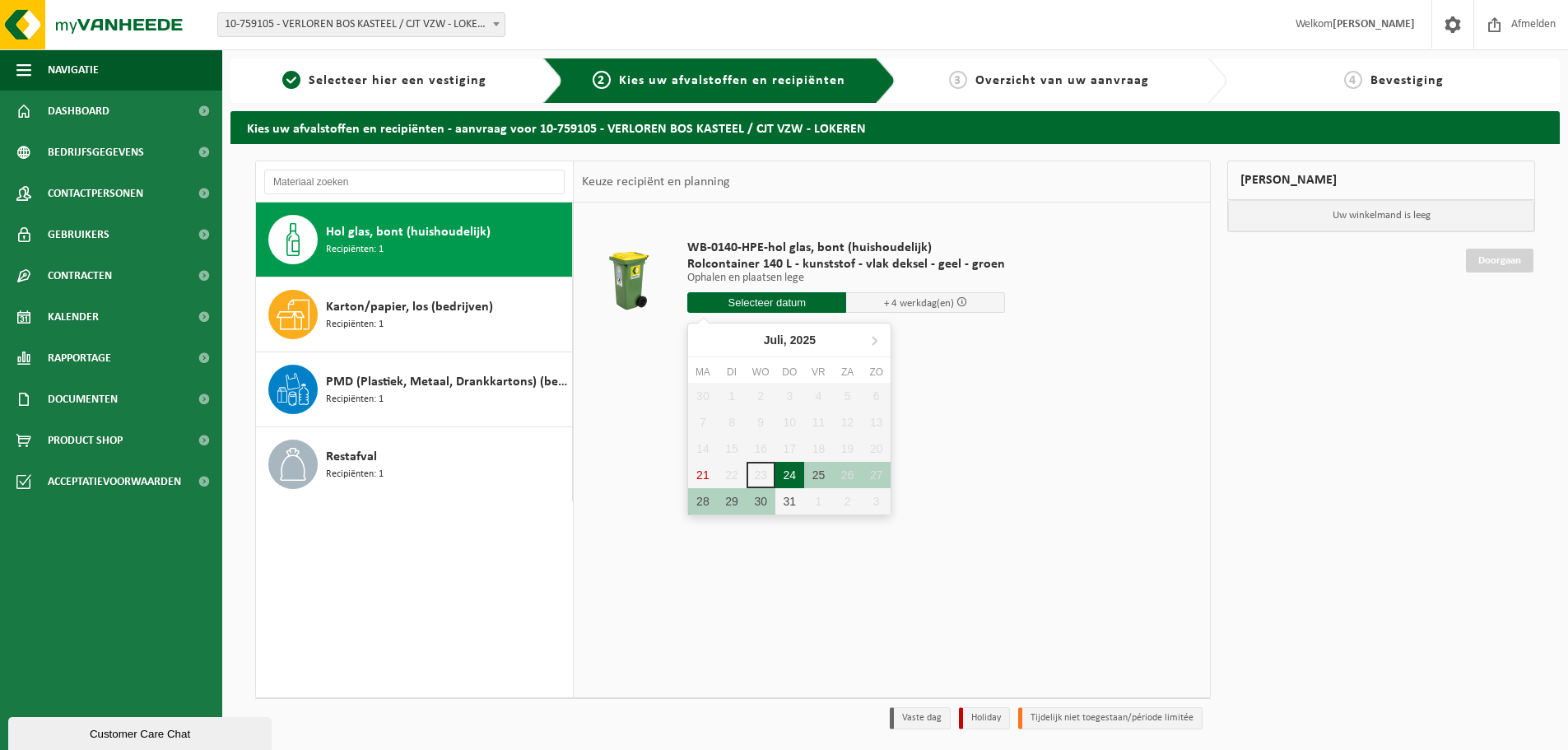 click on "24" at bounding box center (789, 475) 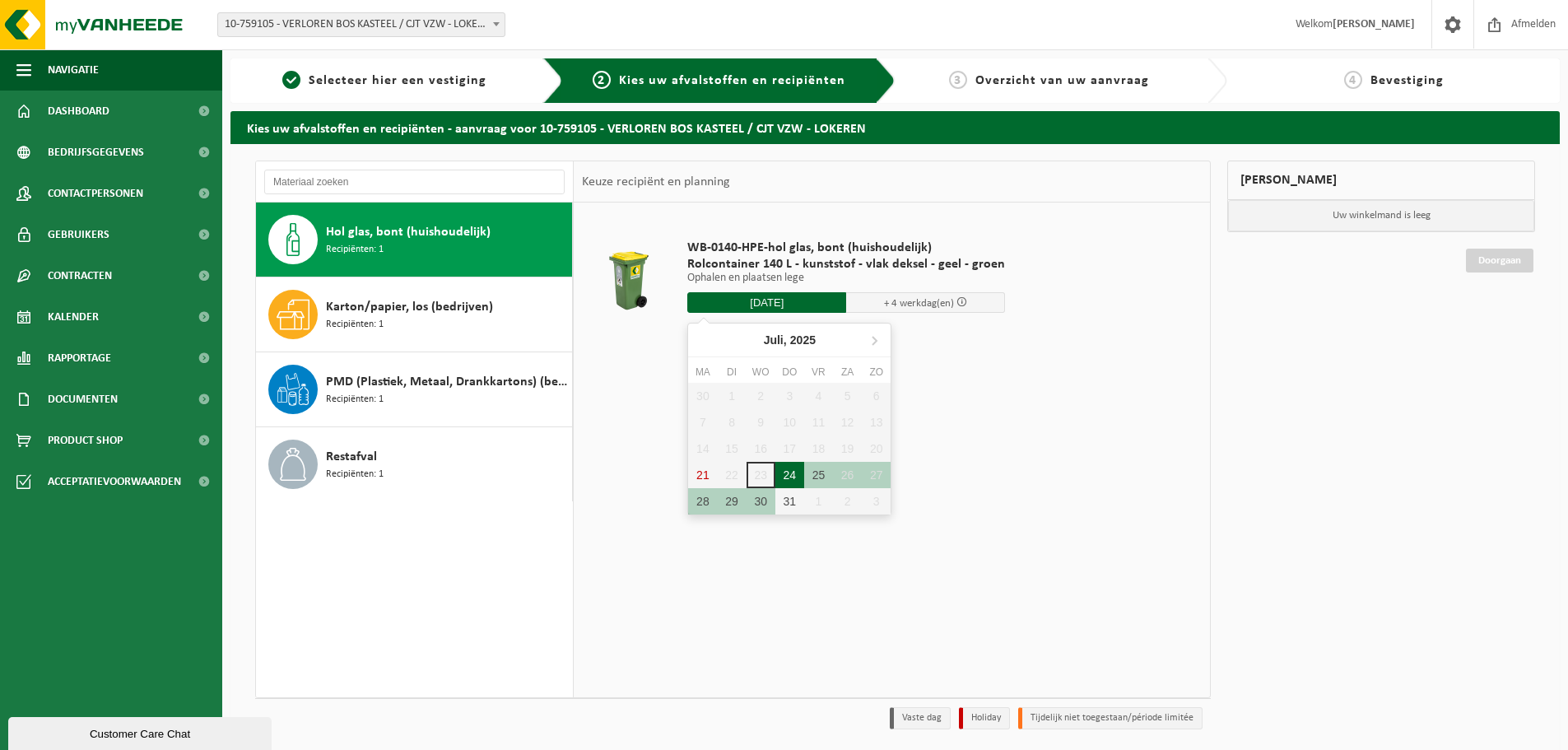 type on "Van [DATE]" 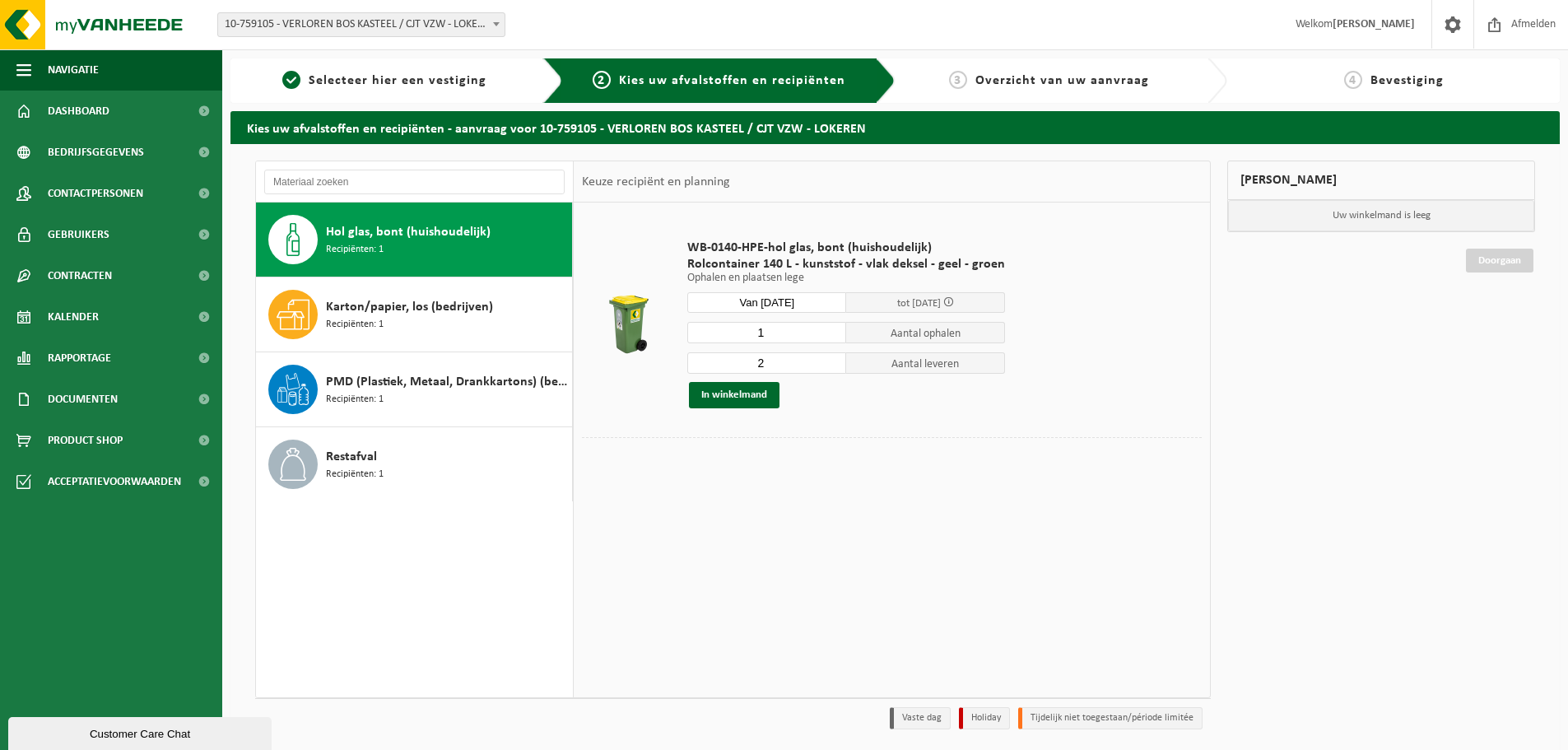 type on "1" 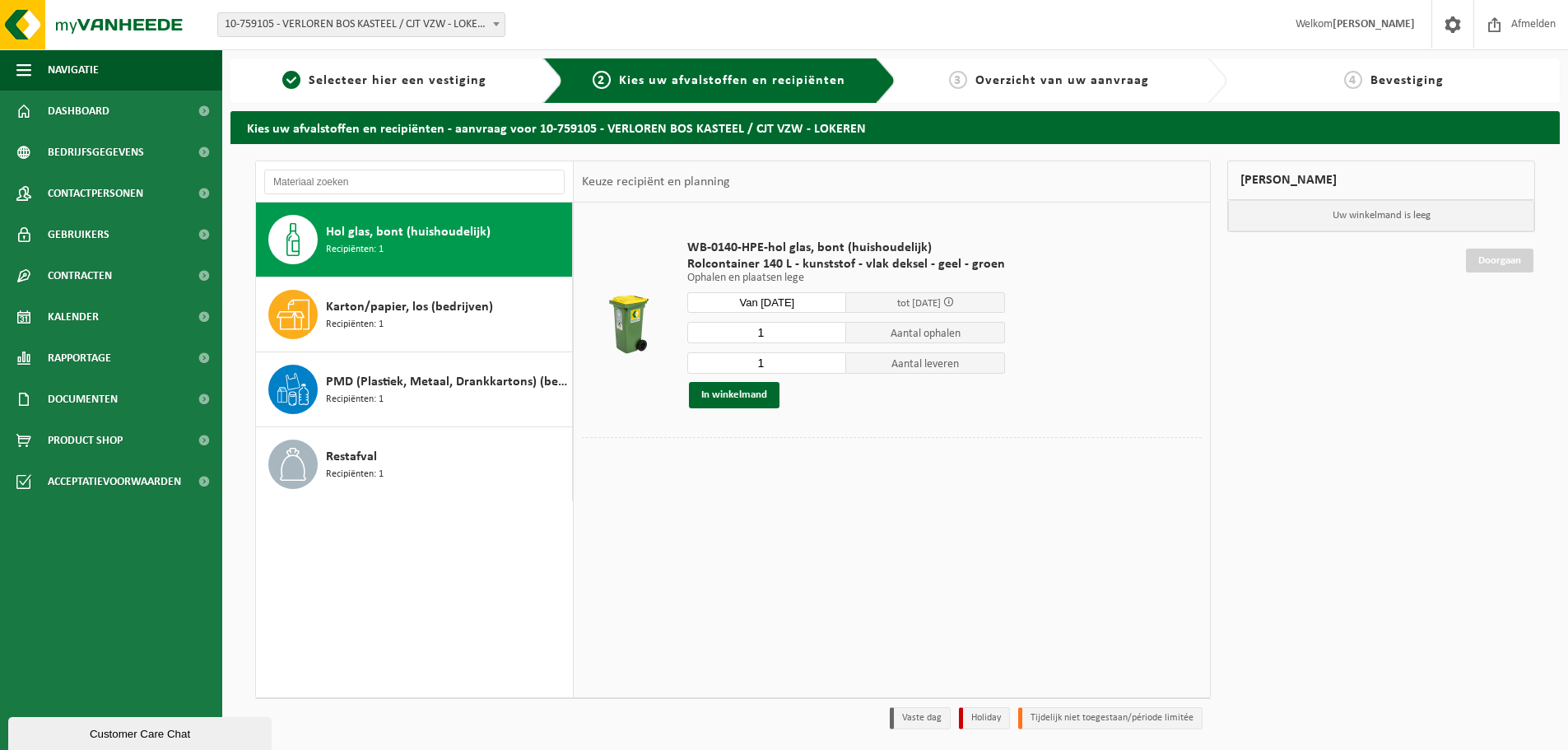 type on "1" 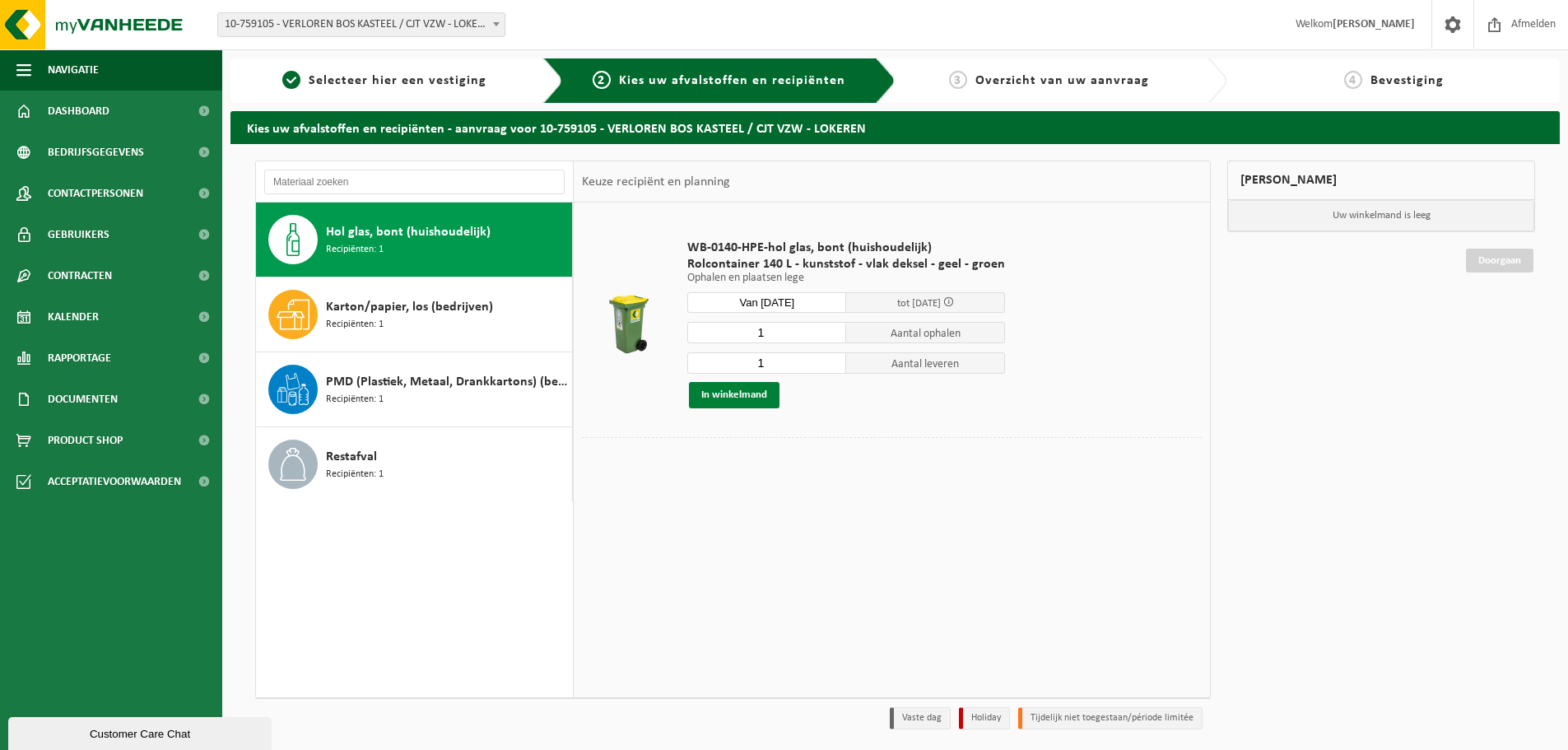 click on "In winkelmand" at bounding box center (734, 395) 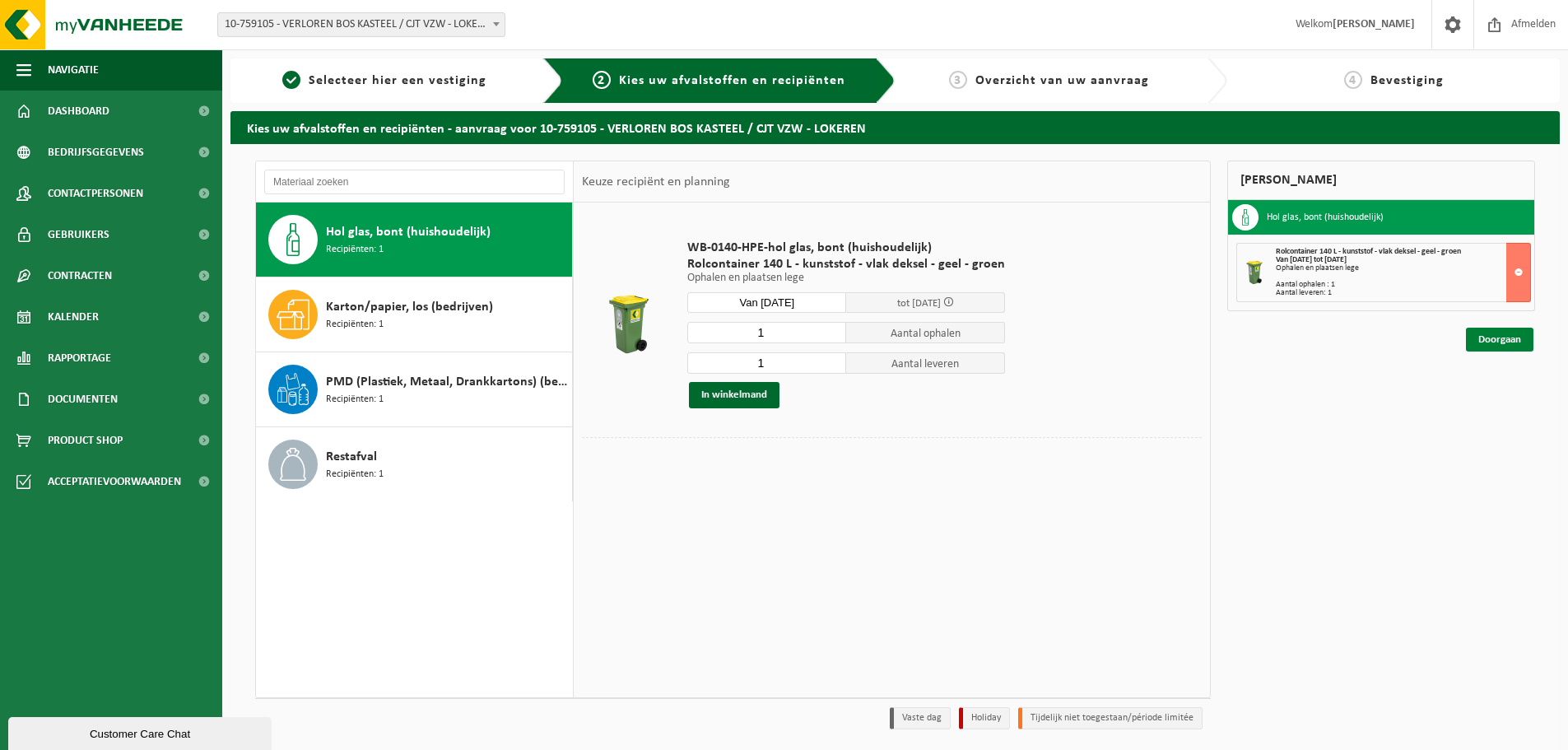 click on "Doorgaan" at bounding box center (1500, 339) 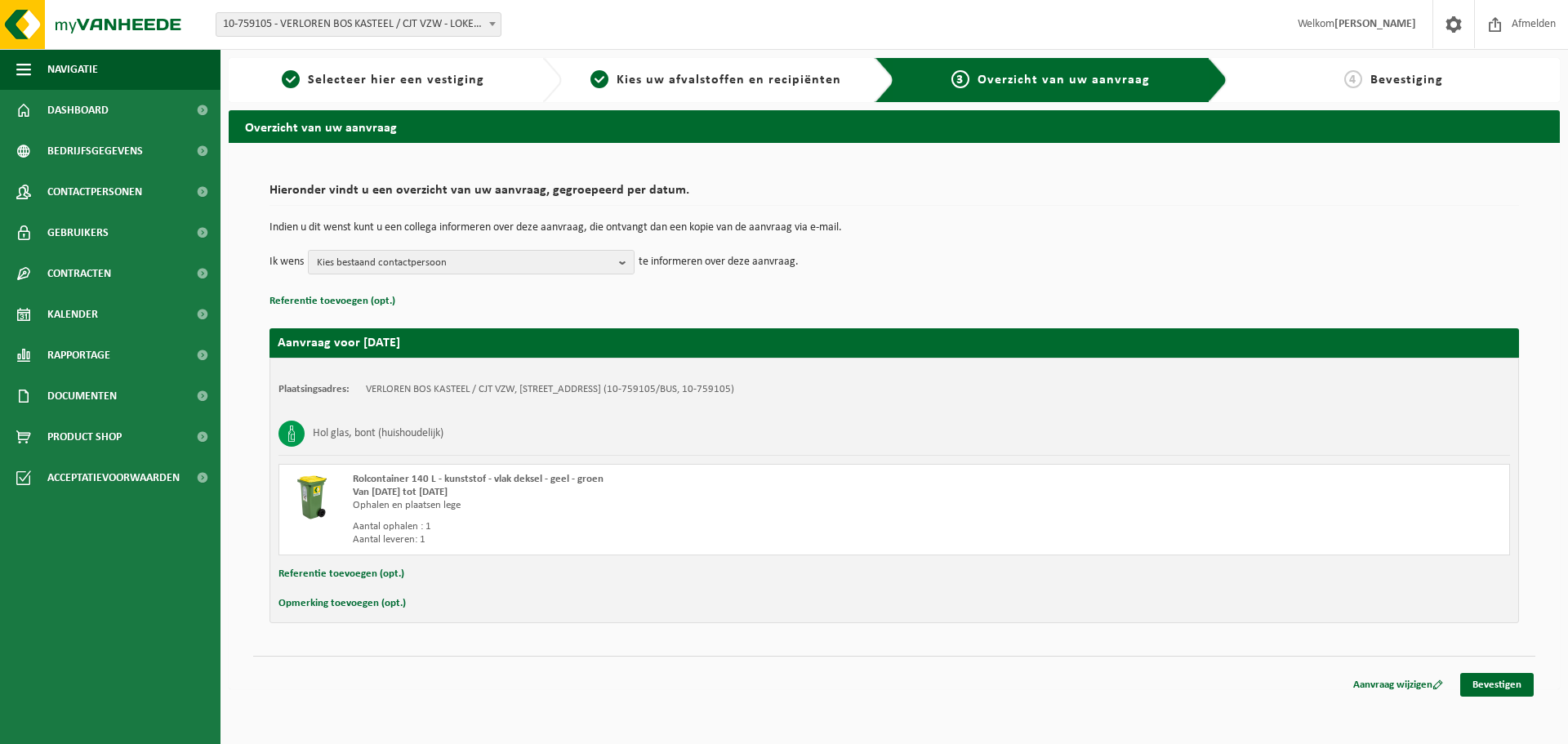 scroll, scrollTop: 0, scrollLeft: 0, axis: both 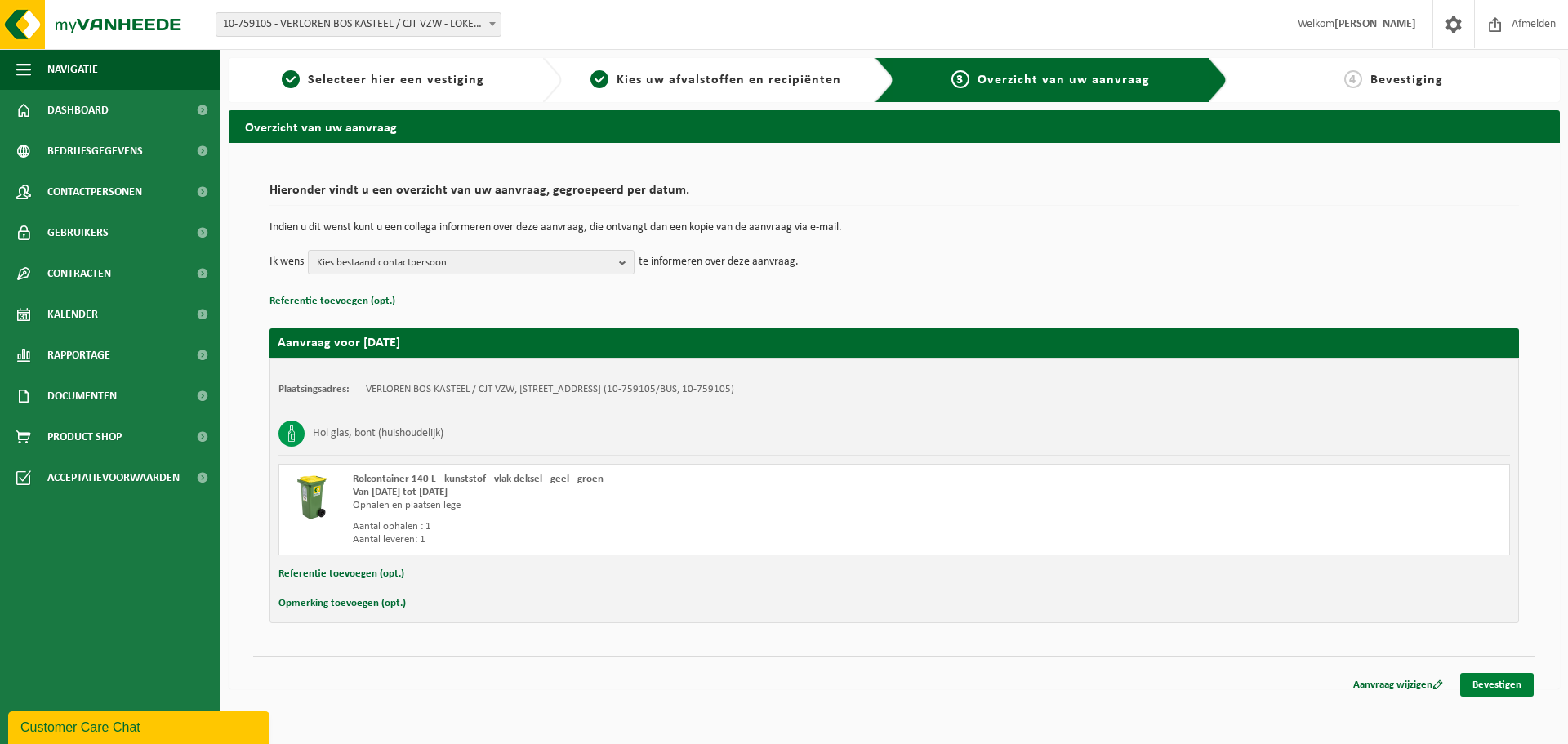 click on "Bevestigen" at bounding box center (1497, 684) 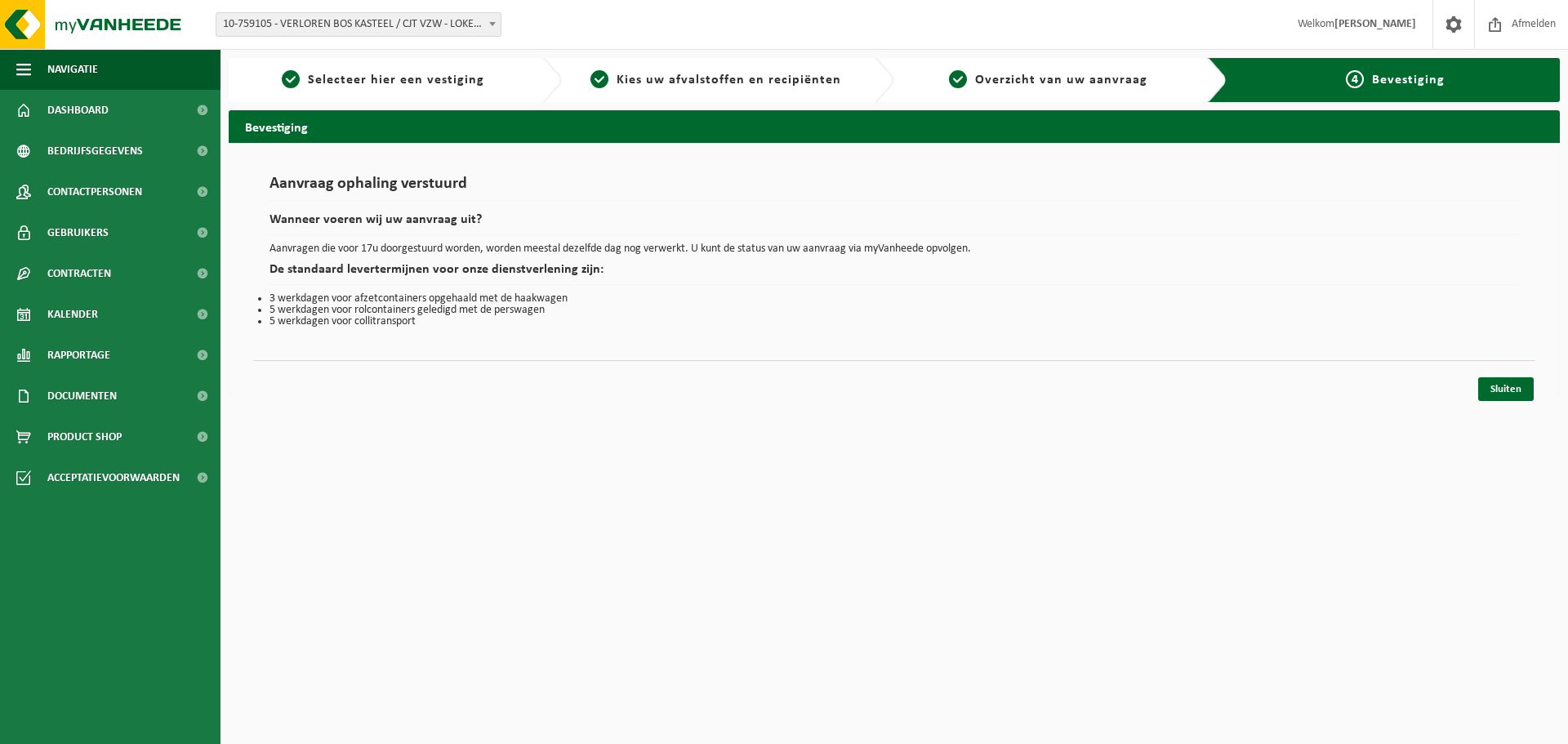 scroll, scrollTop: 0, scrollLeft: 0, axis: both 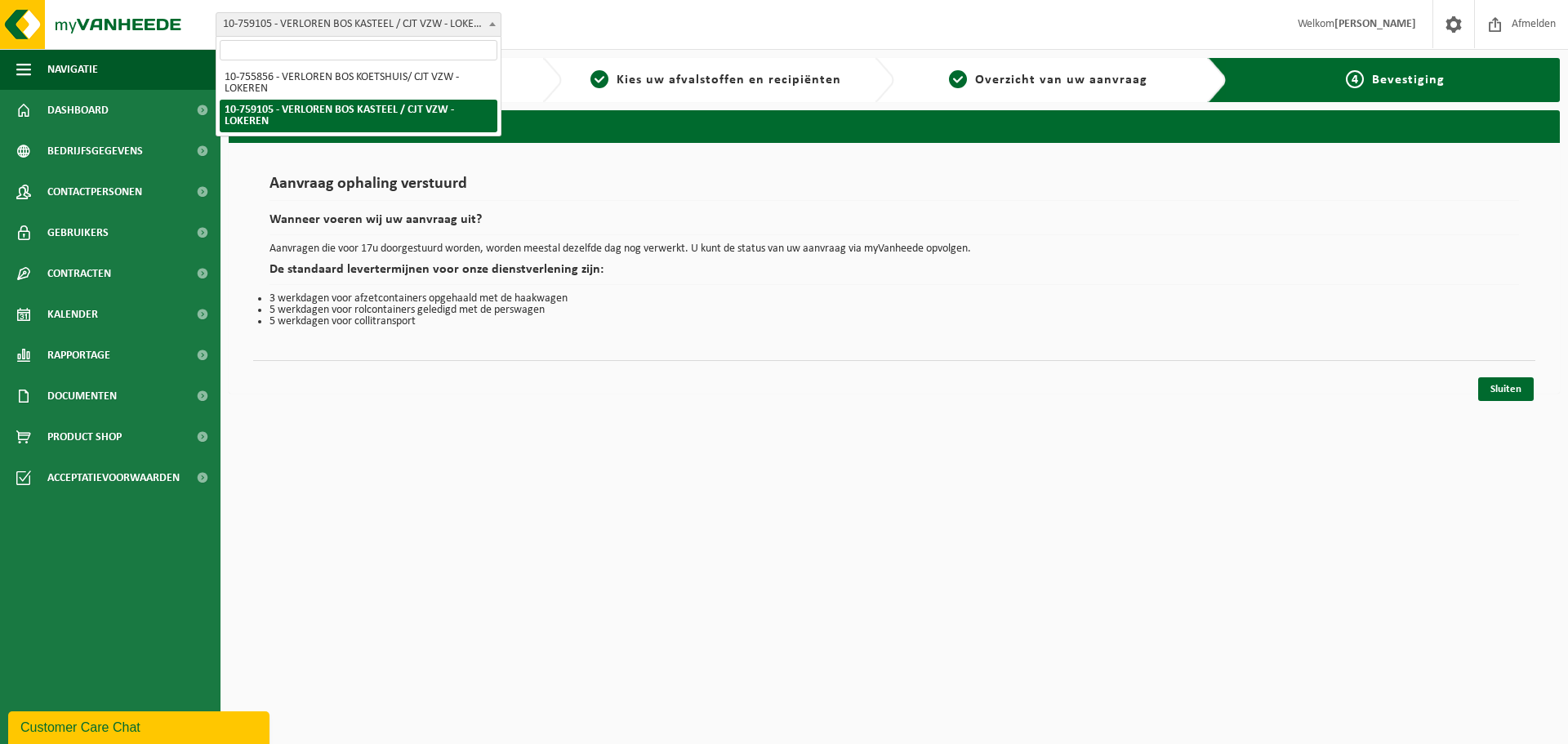 click on "10-759105 - VERLOREN BOS KASTEEL / CJT VZW - LOKEREN" at bounding box center (359, 25) 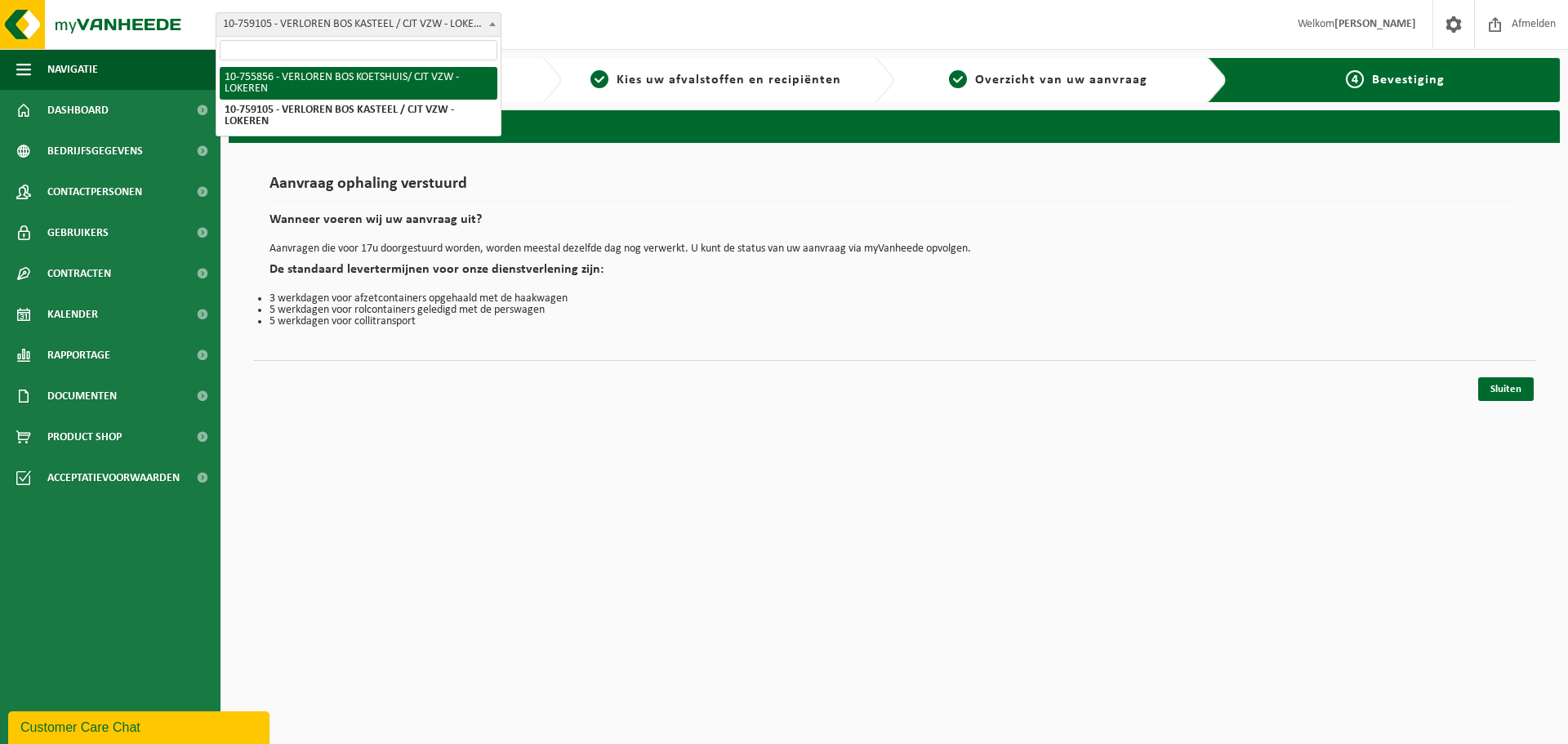 select on "8425" 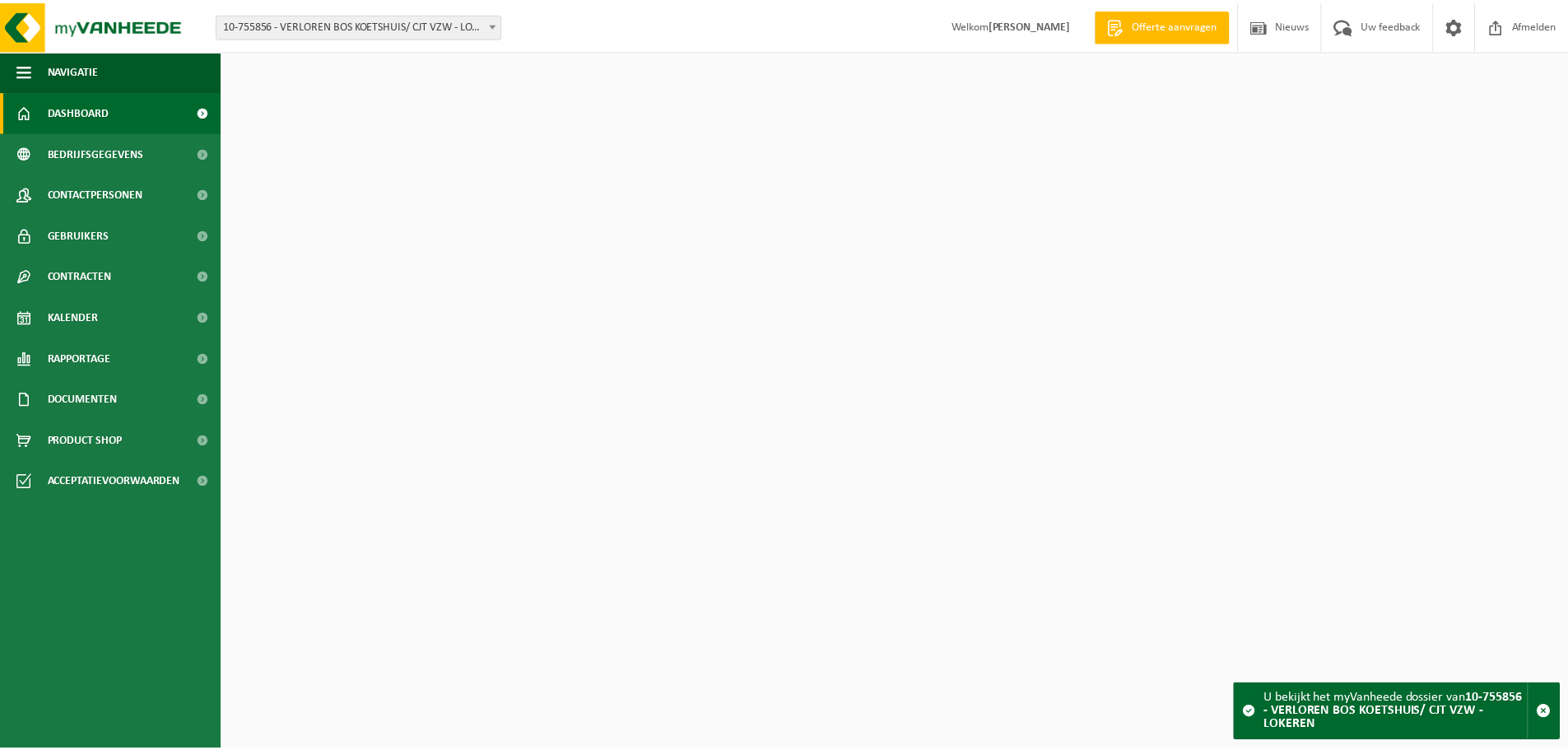 scroll, scrollTop: 0, scrollLeft: 0, axis: both 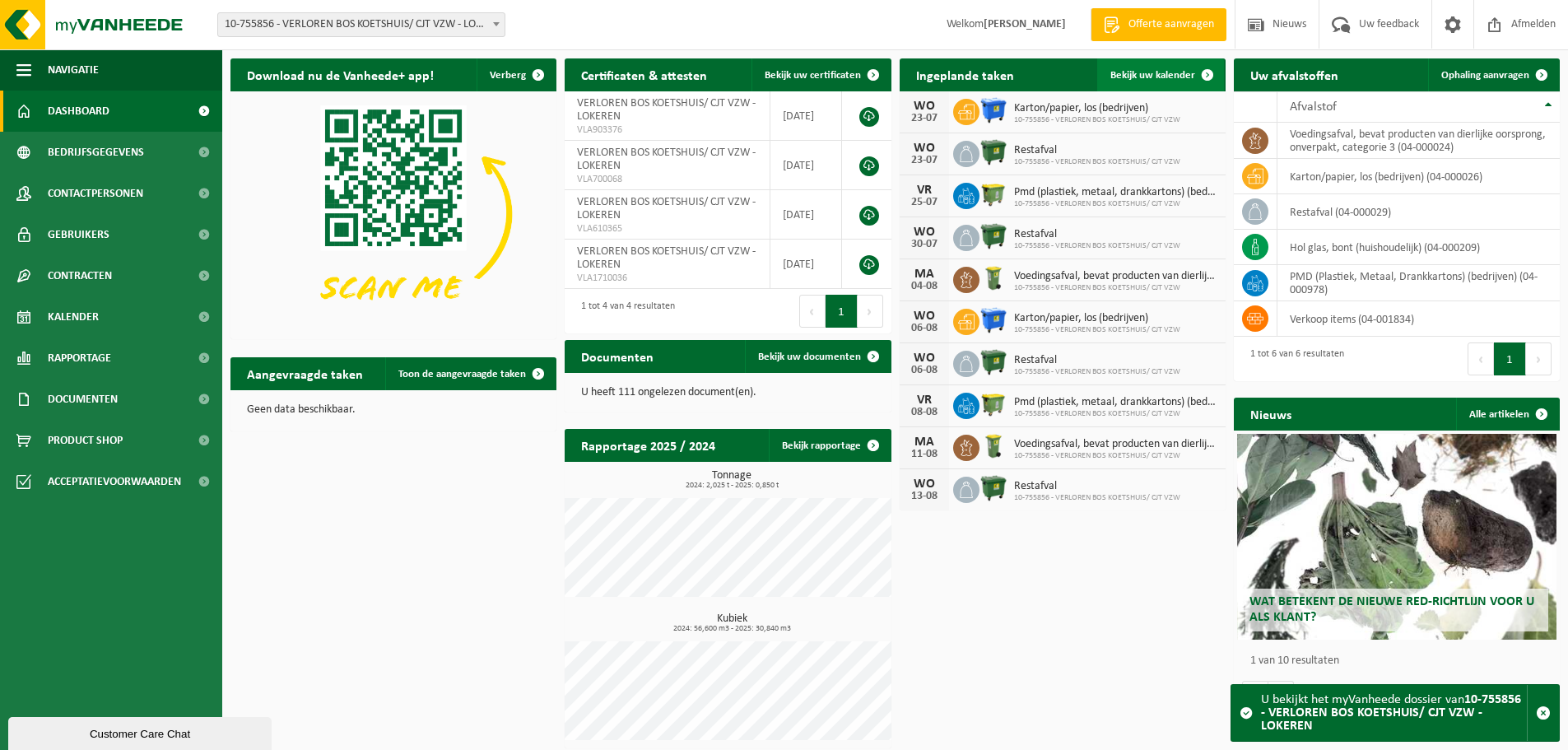 click at bounding box center [1207, 75] 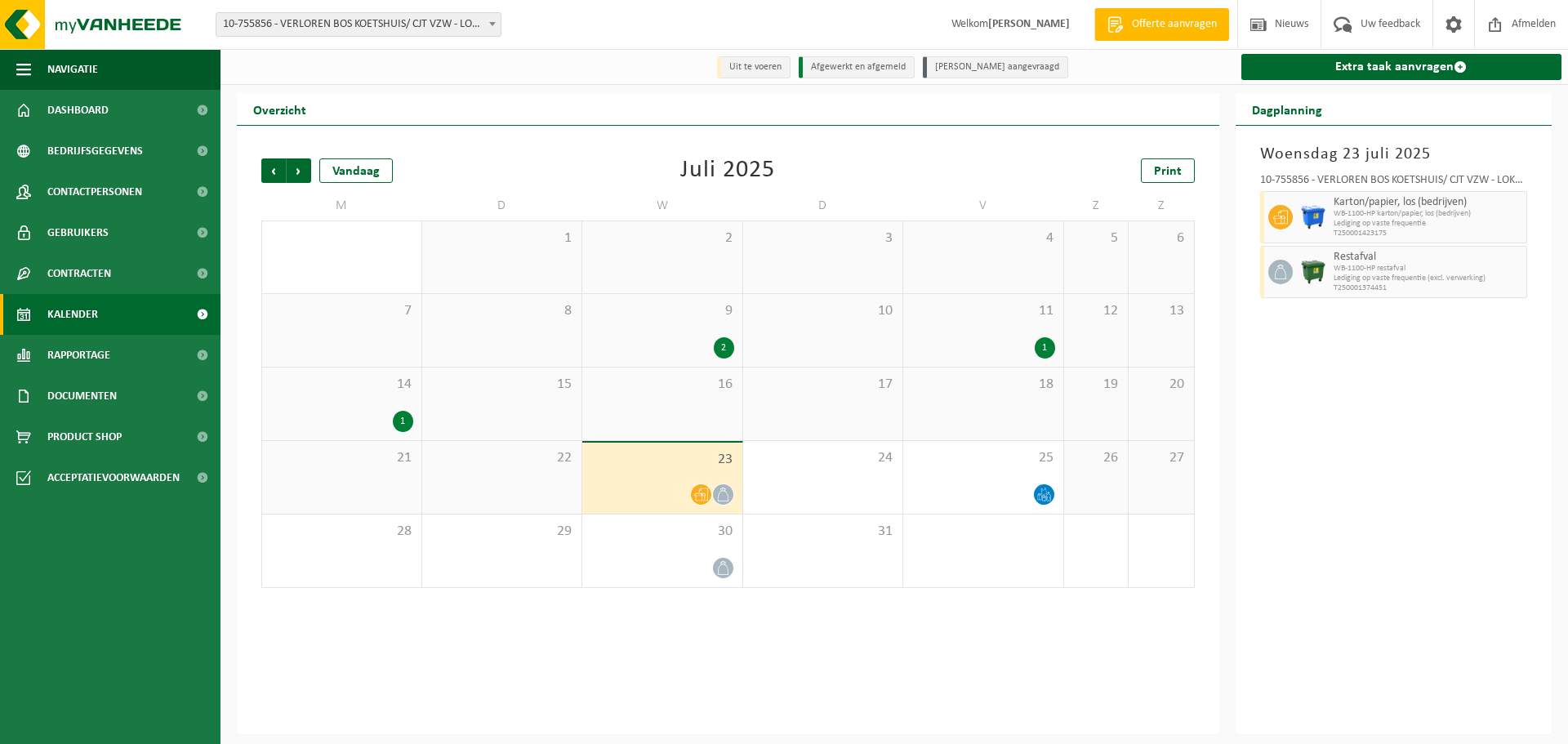 scroll, scrollTop: 0, scrollLeft: 0, axis: both 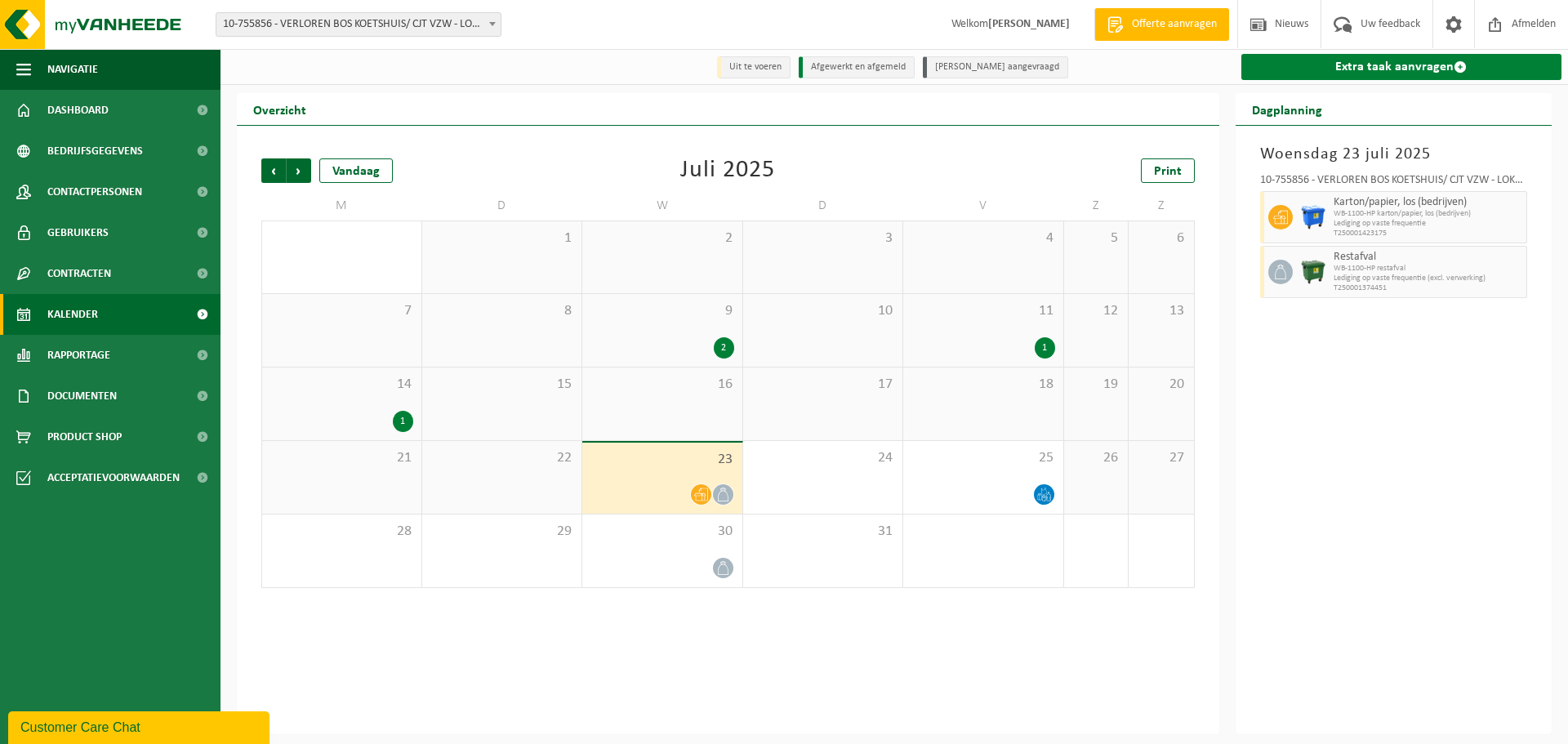 click on "Extra taak aanvragen" at bounding box center [1401, 67] 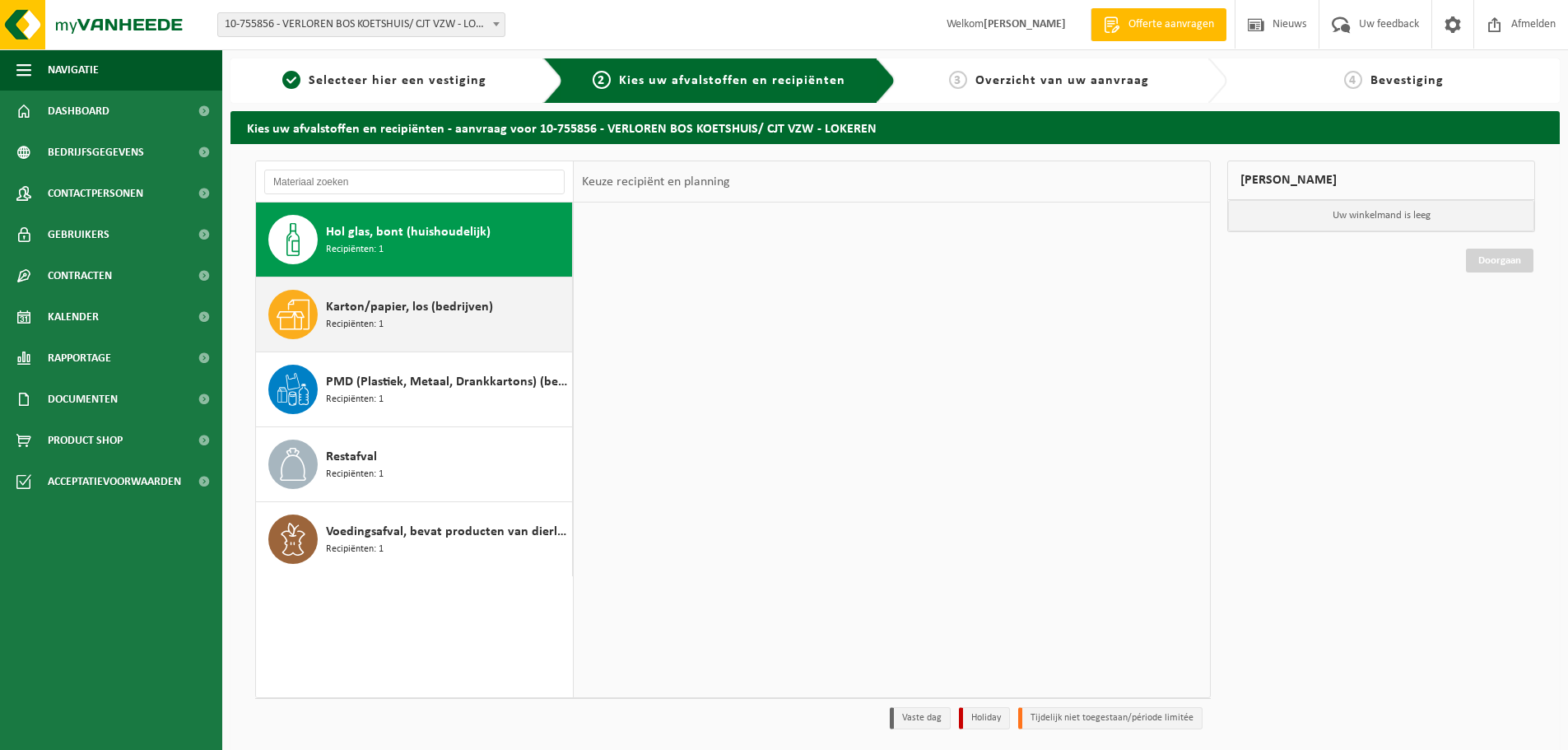 scroll, scrollTop: 0, scrollLeft: 0, axis: both 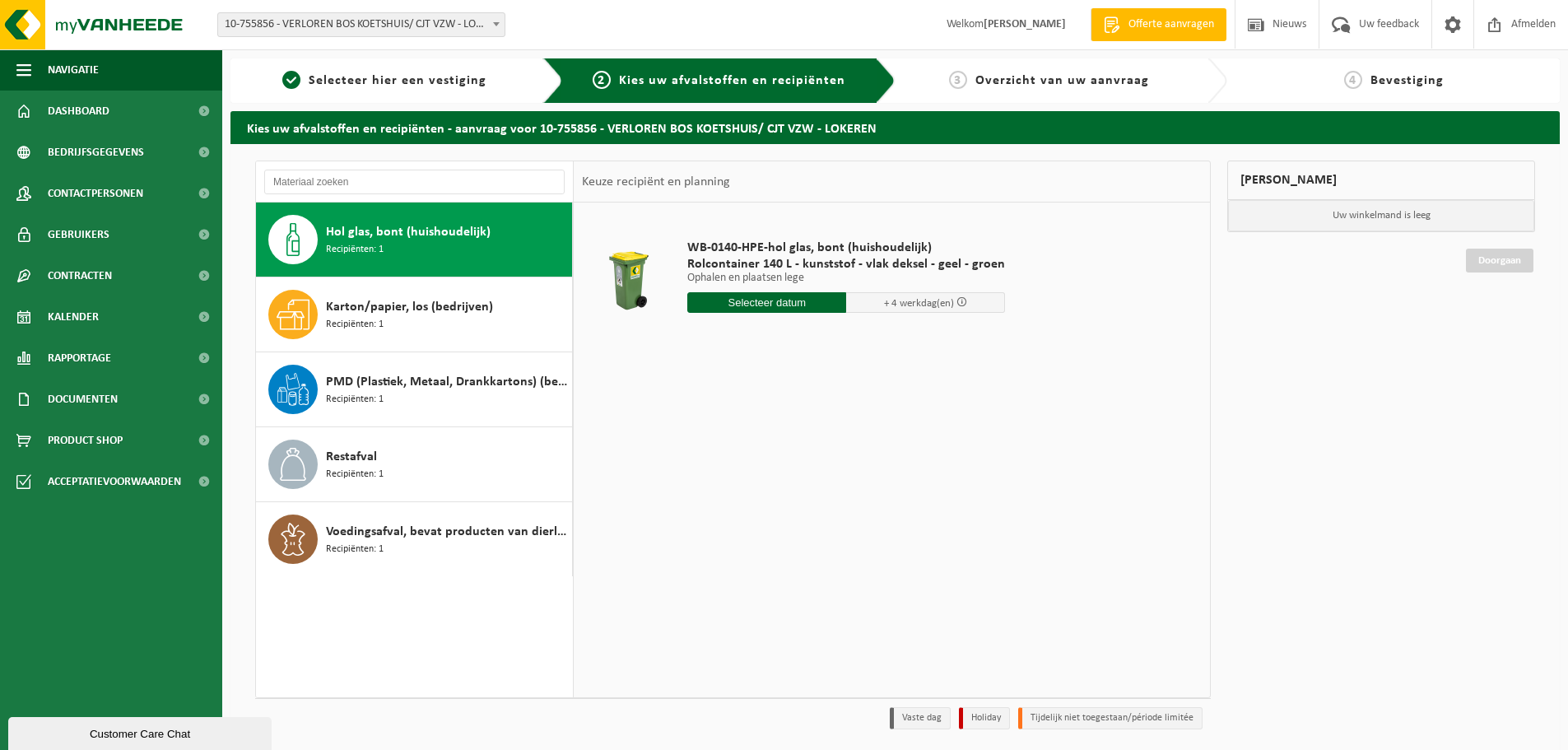 click at bounding box center (766, 302) 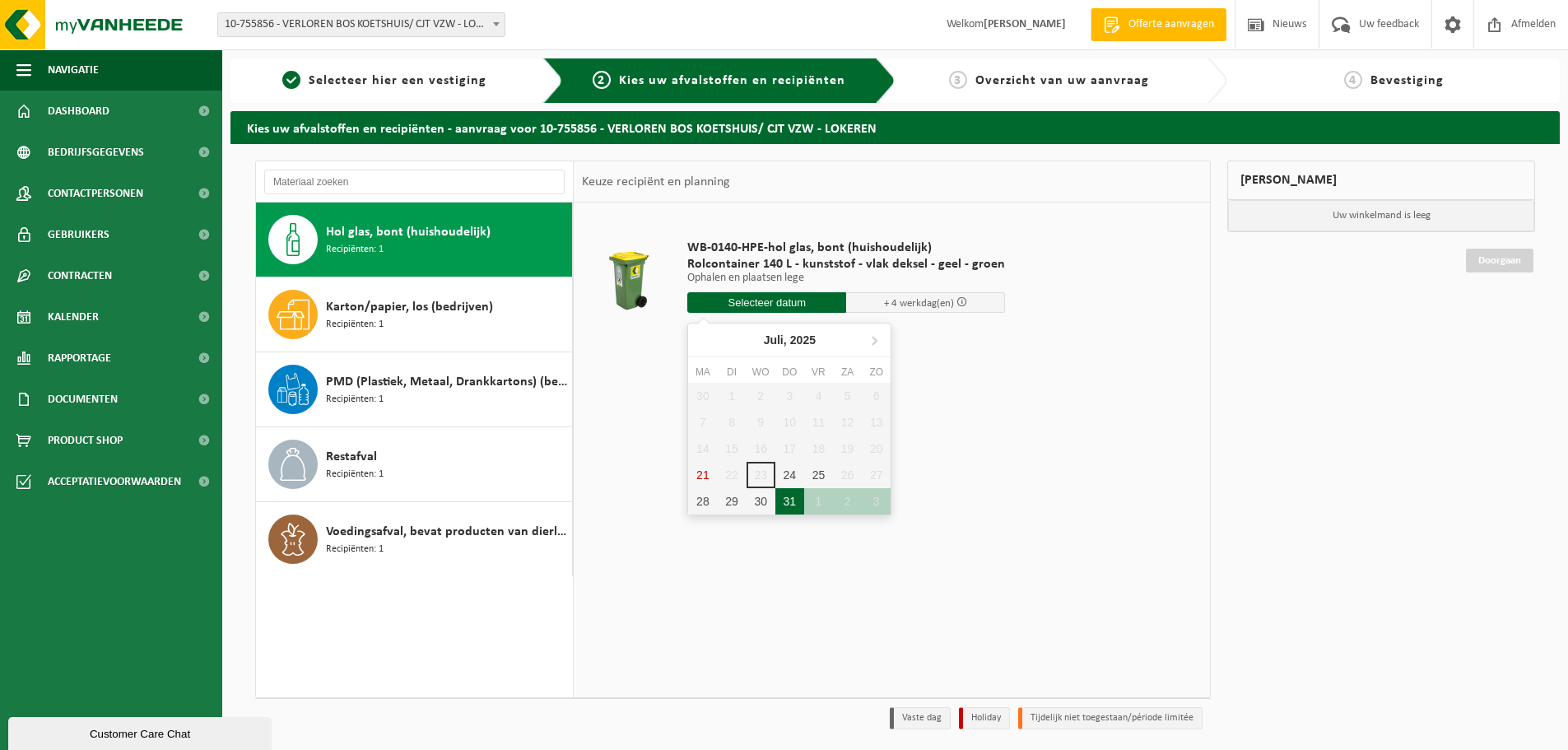 click on "24" at bounding box center [789, 475] 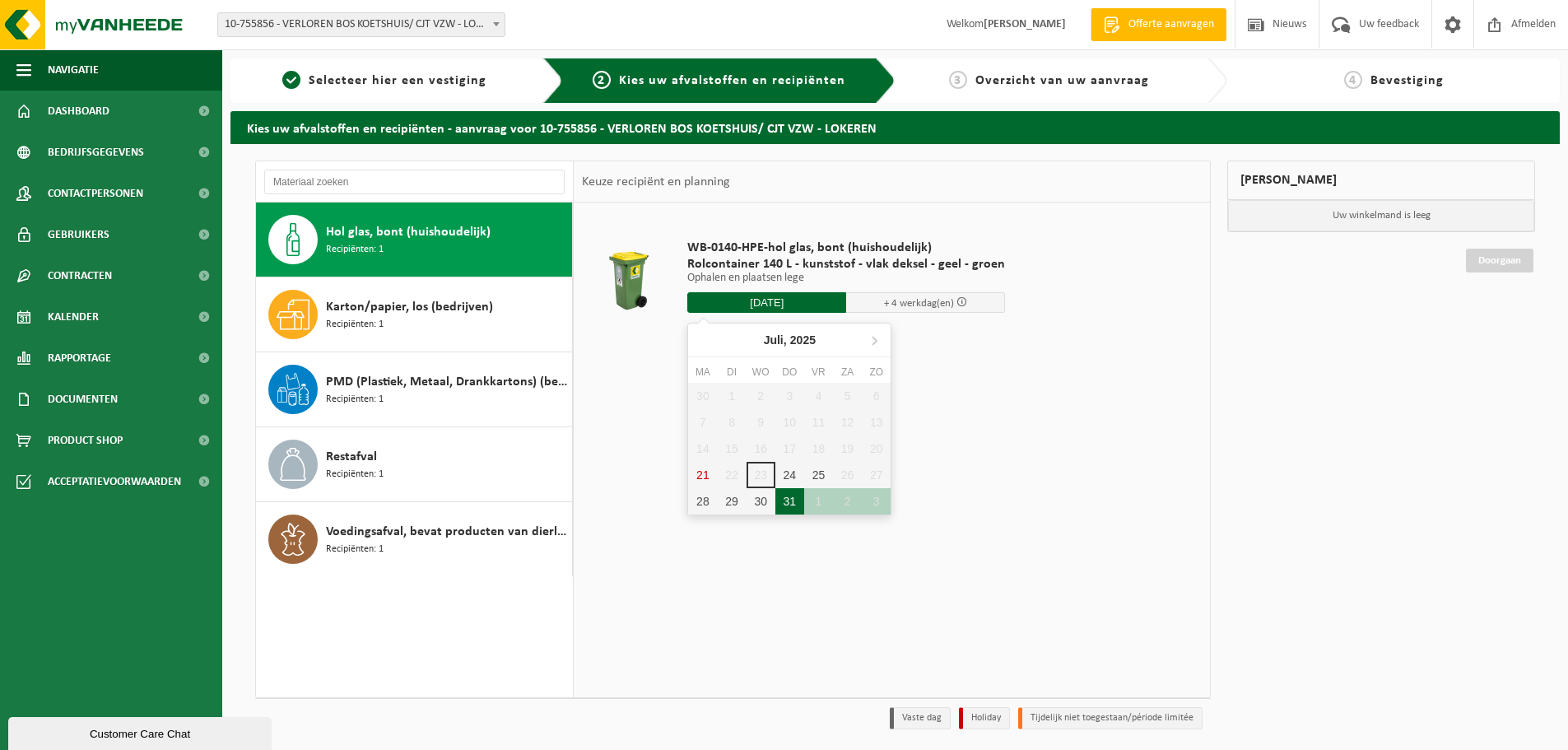 type on "Van [DATE]" 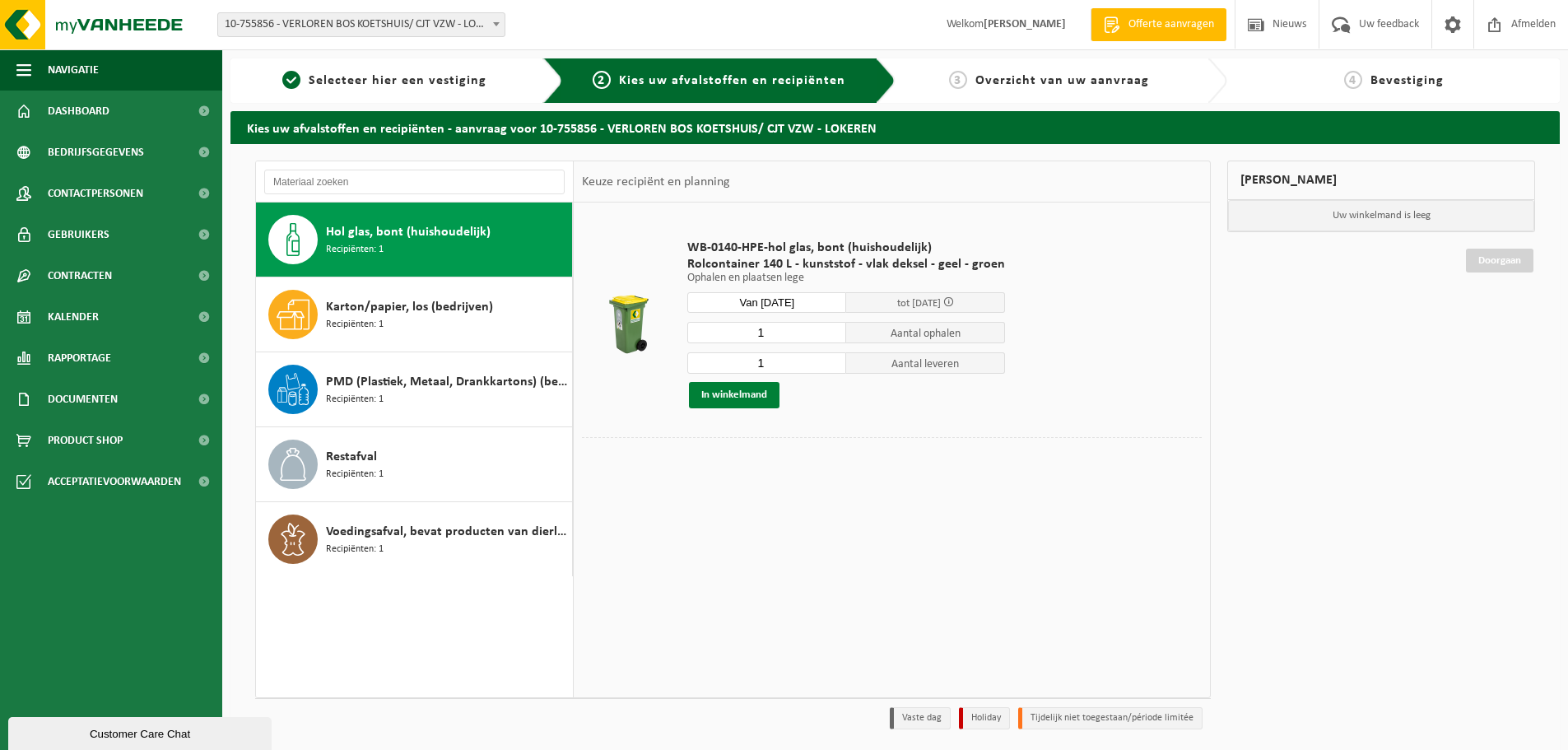 click on "In winkelmand" at bounding box center (734, 395) 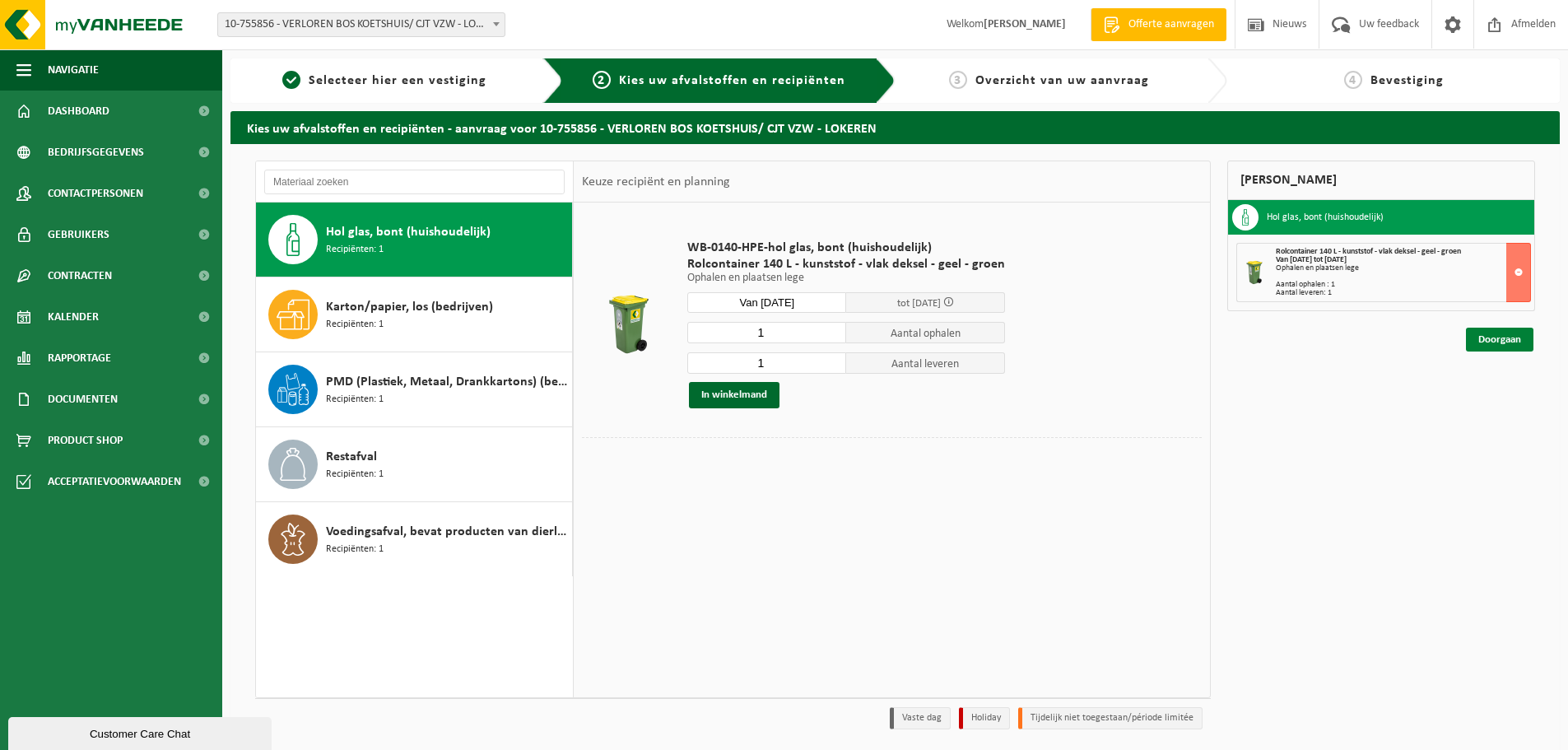 click on "Doorgaan" at bounding box center [1500, 339] 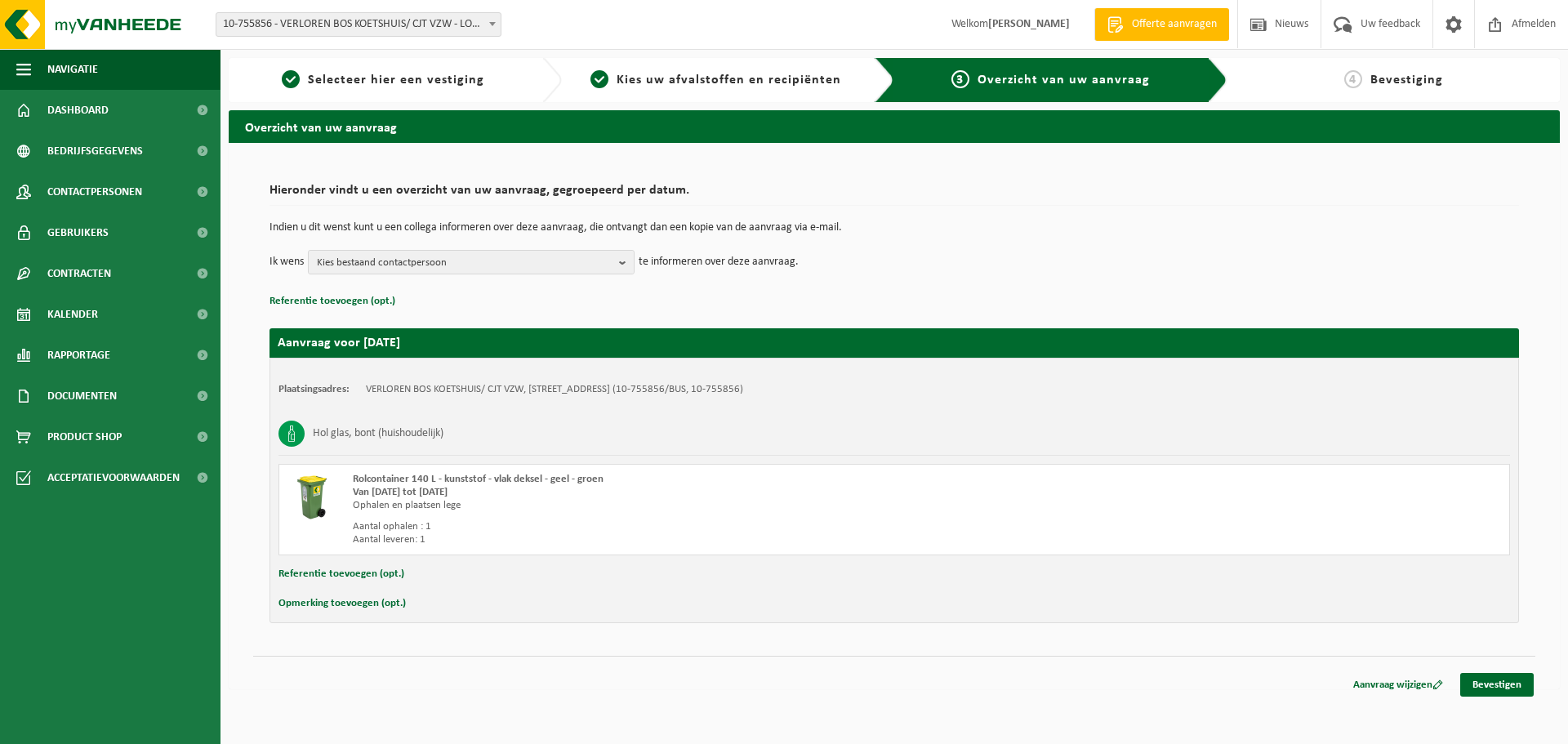 scroll, scrollTop: 0, scrollLeft: 0, axis: both 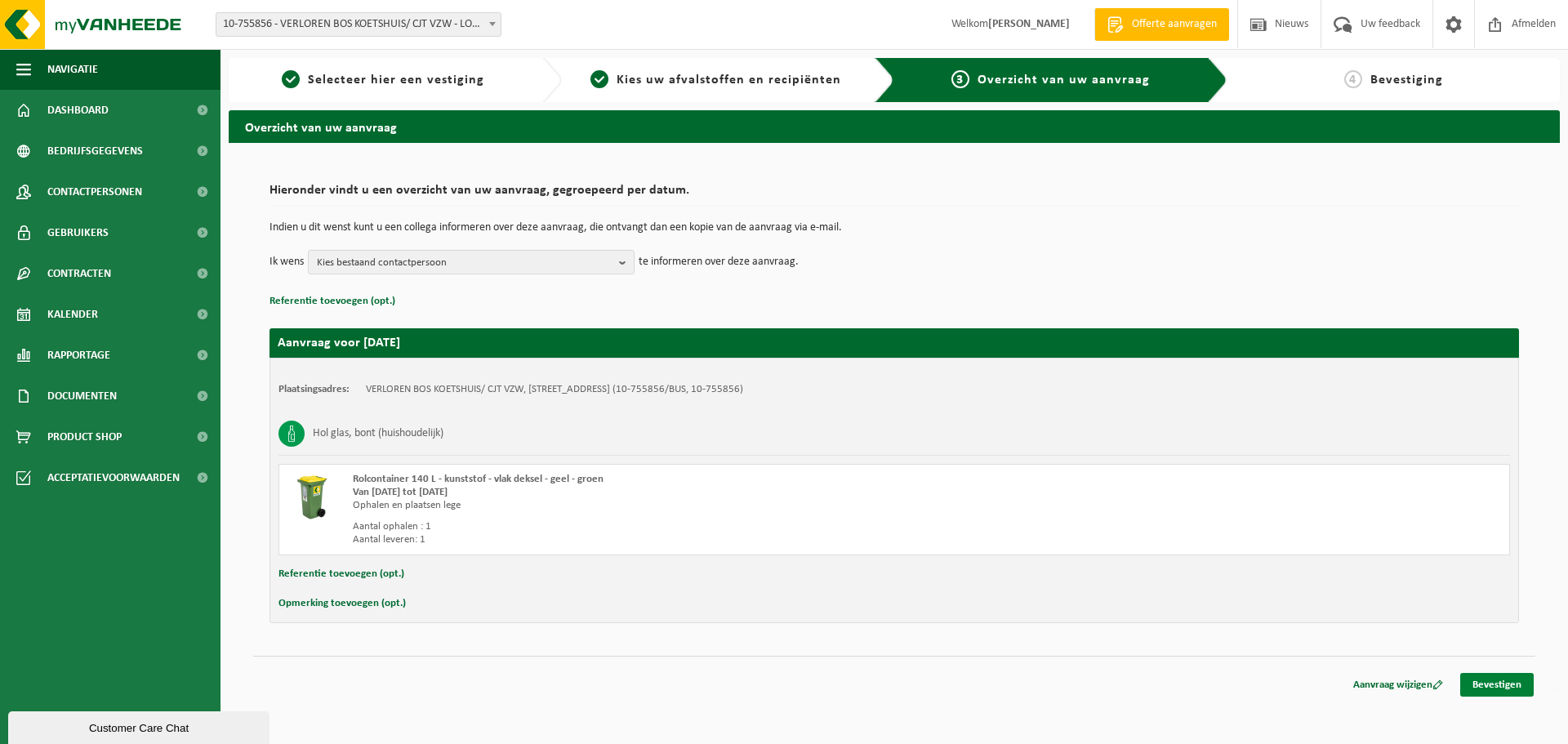 click on "Bevestigen" at bounding box center (1497, 684) 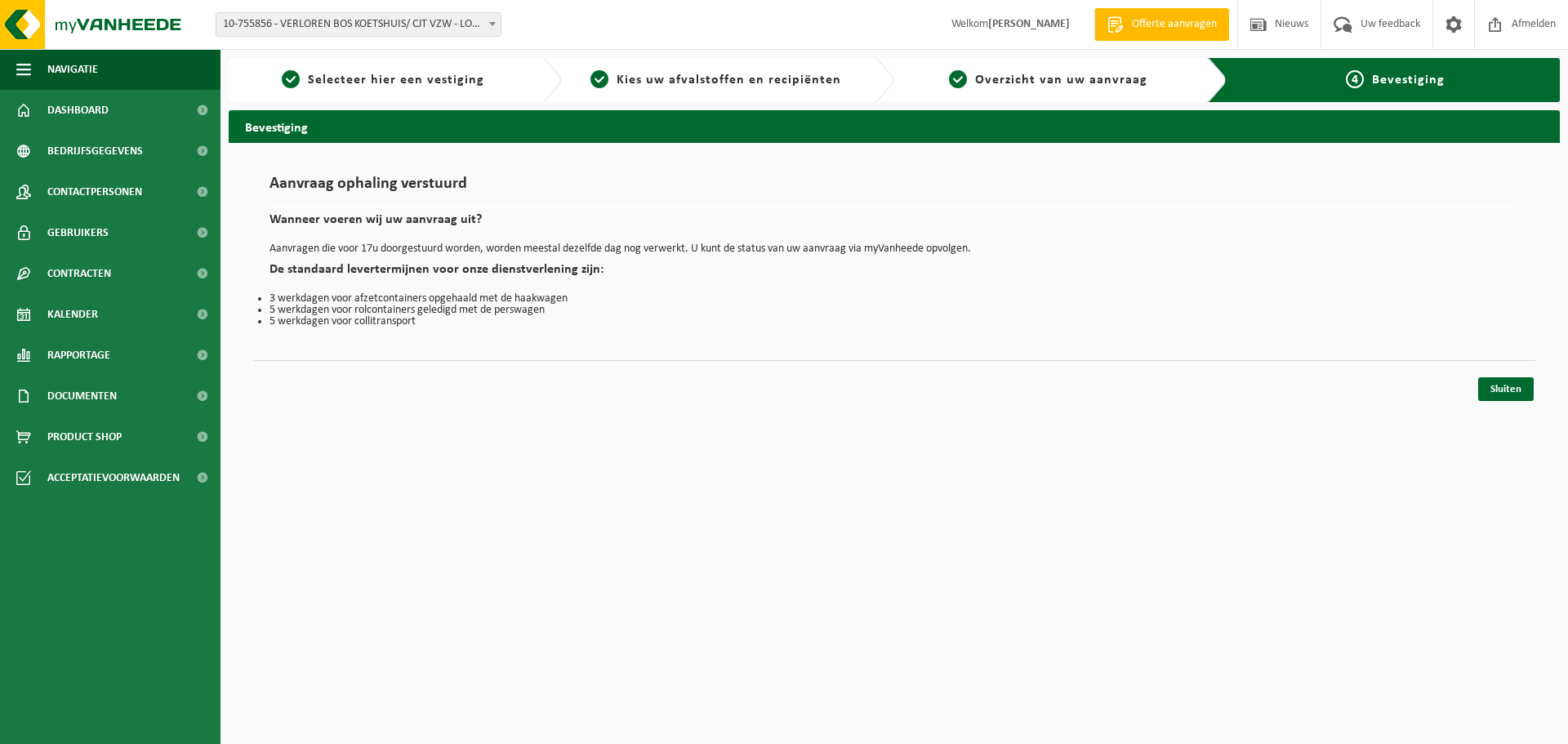 scroll, scrollTop: 0, scrollLeft: 0, axis: both 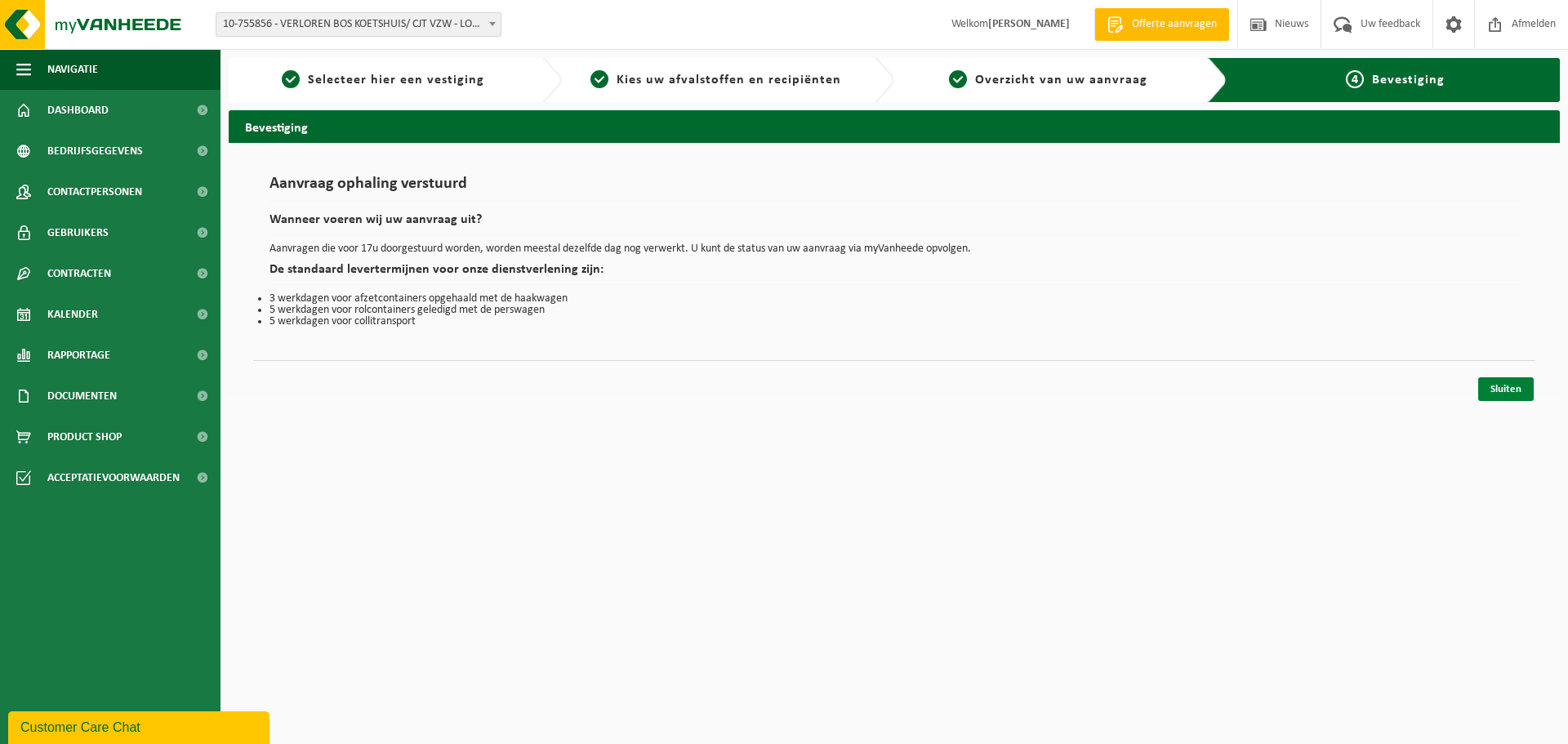 click on "Sluiten" at bounding box center [1506, 389] 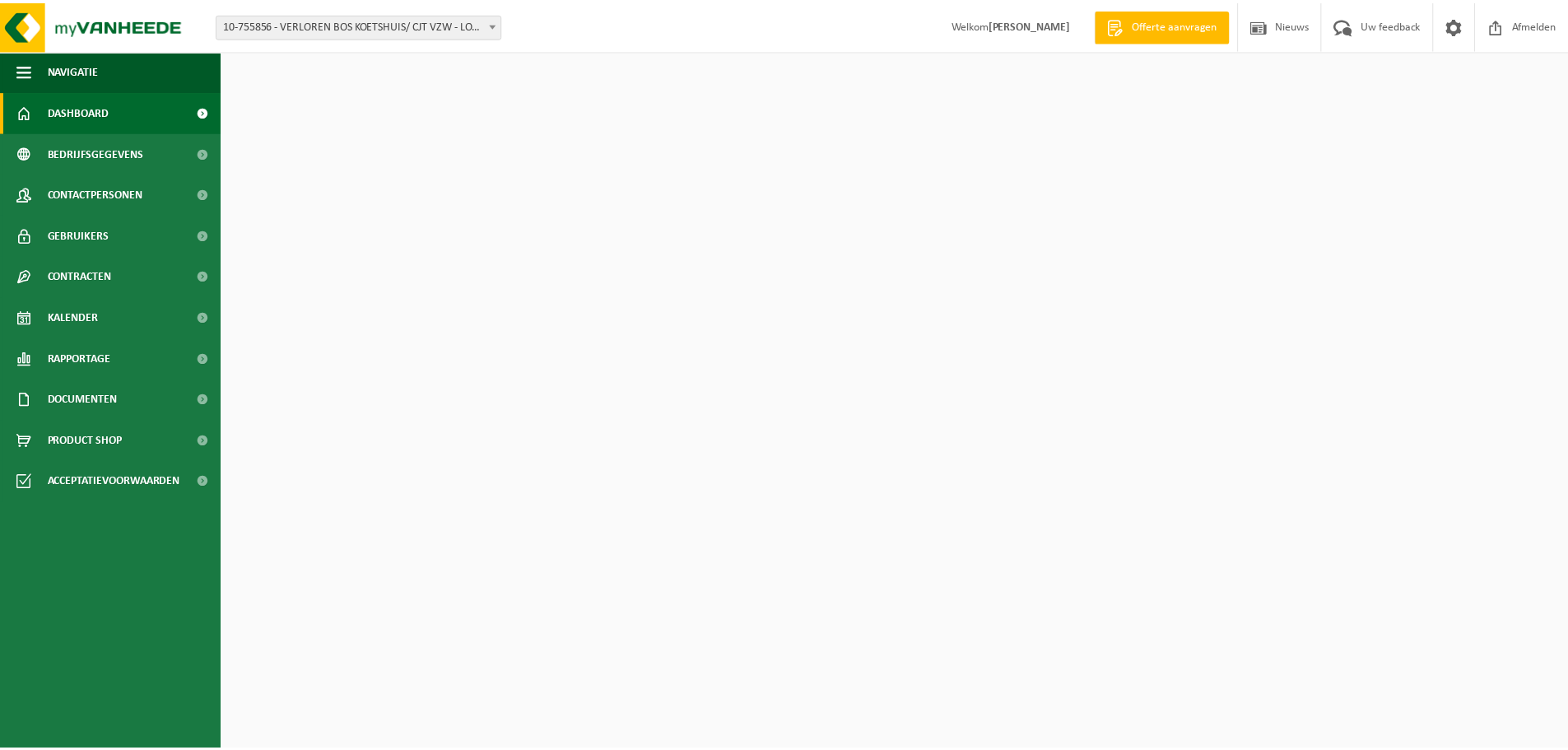 scroll, scrollTop: 0, scrollLeft: 0, axis: both 